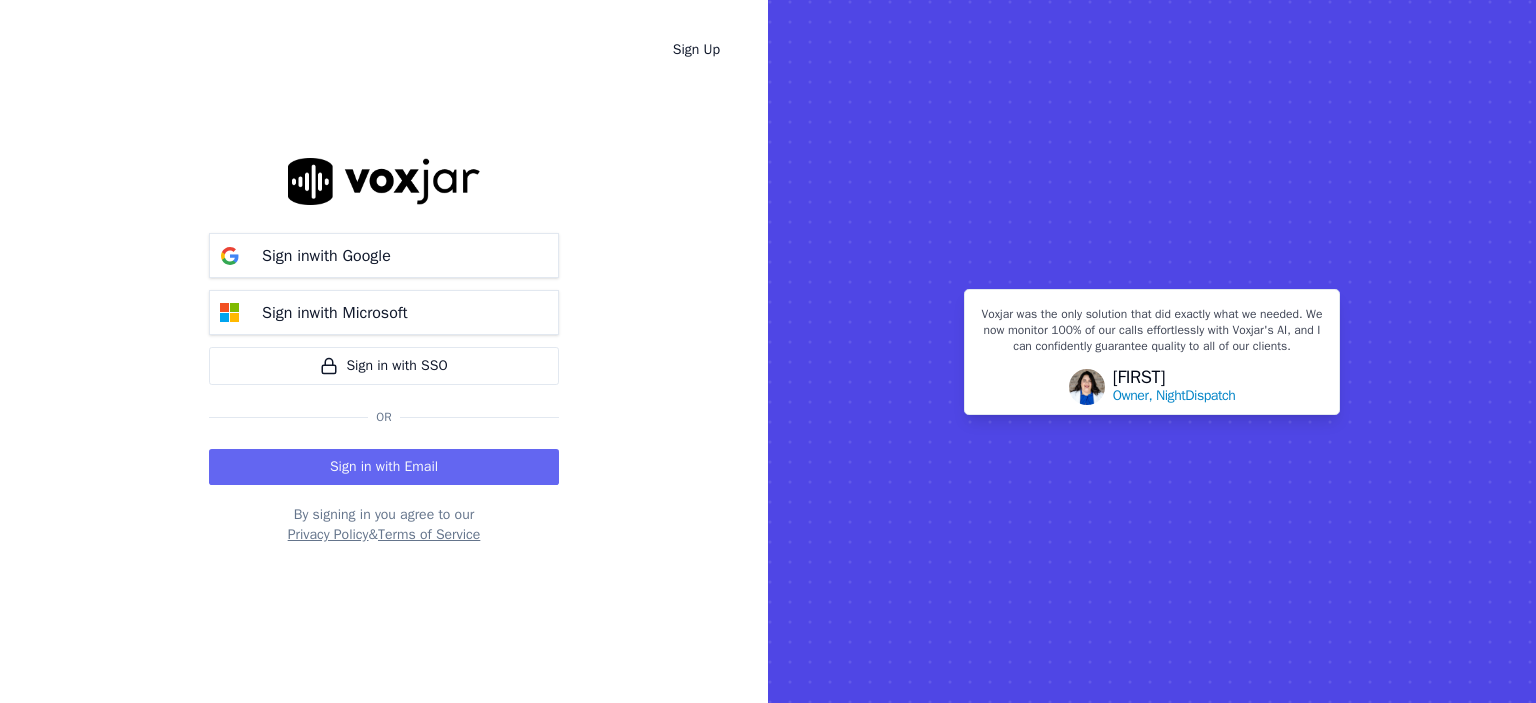 scroll, scrollTop: 0, scrollLeft: 0, axis: both 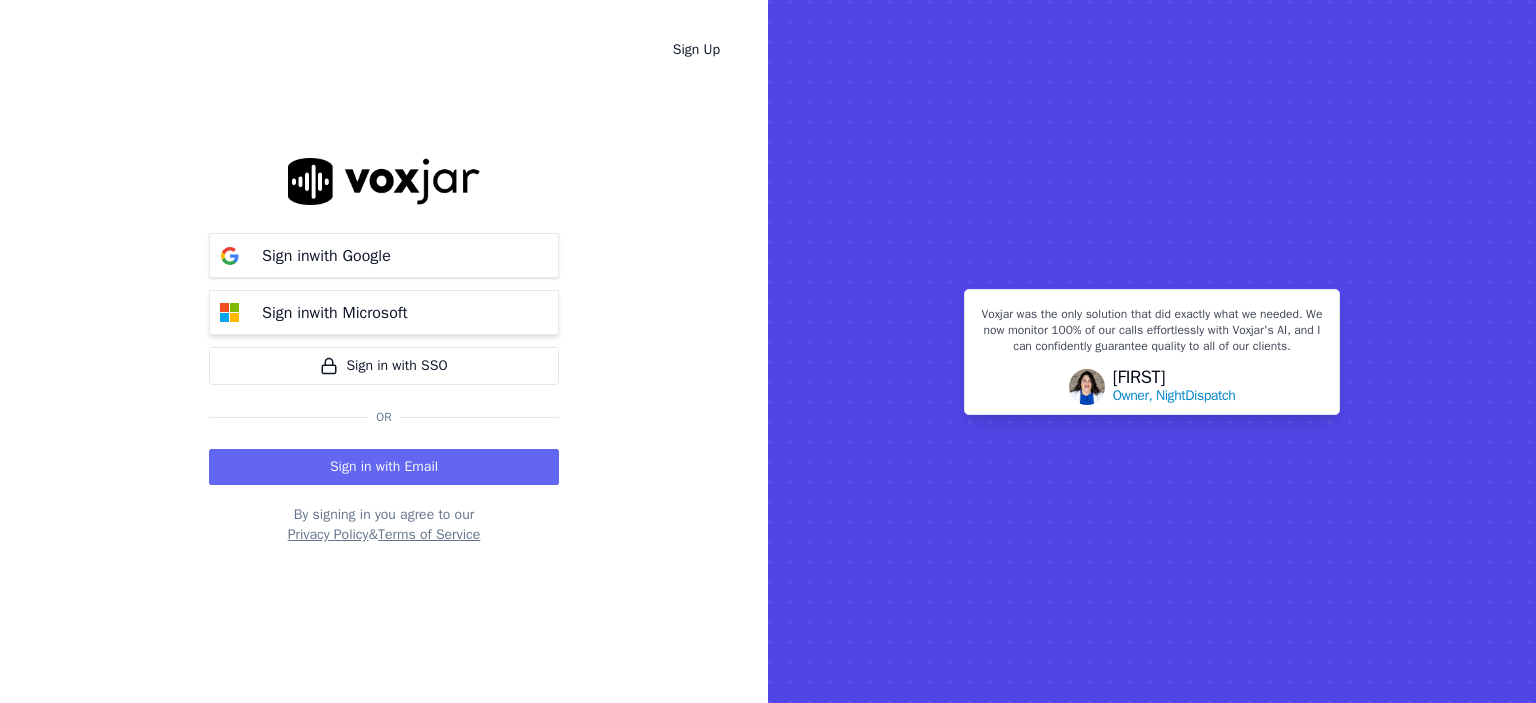 click on "Sign in  with Microsoft" at bounding box center [335, 313] 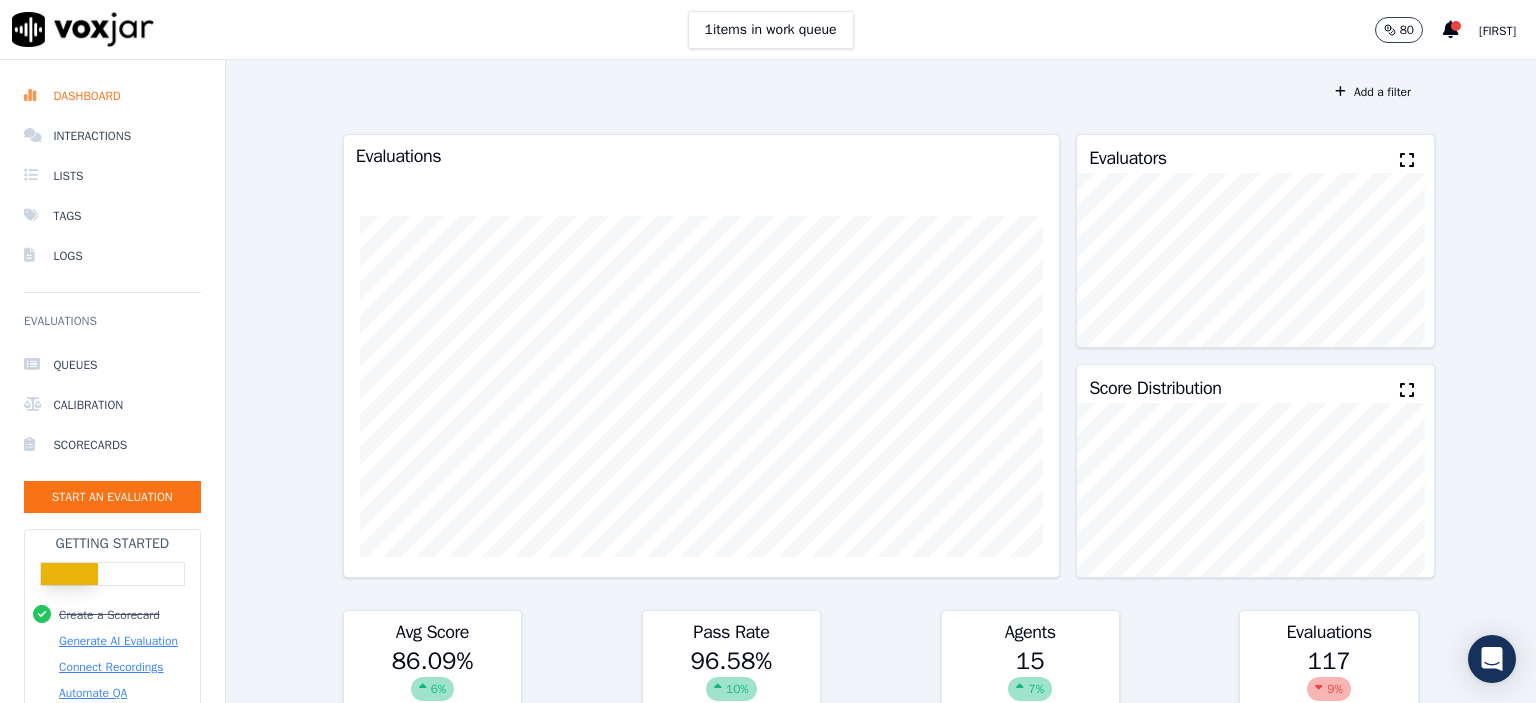 scroll, scrollTop: 0, scrollLeft: 0, axis: both 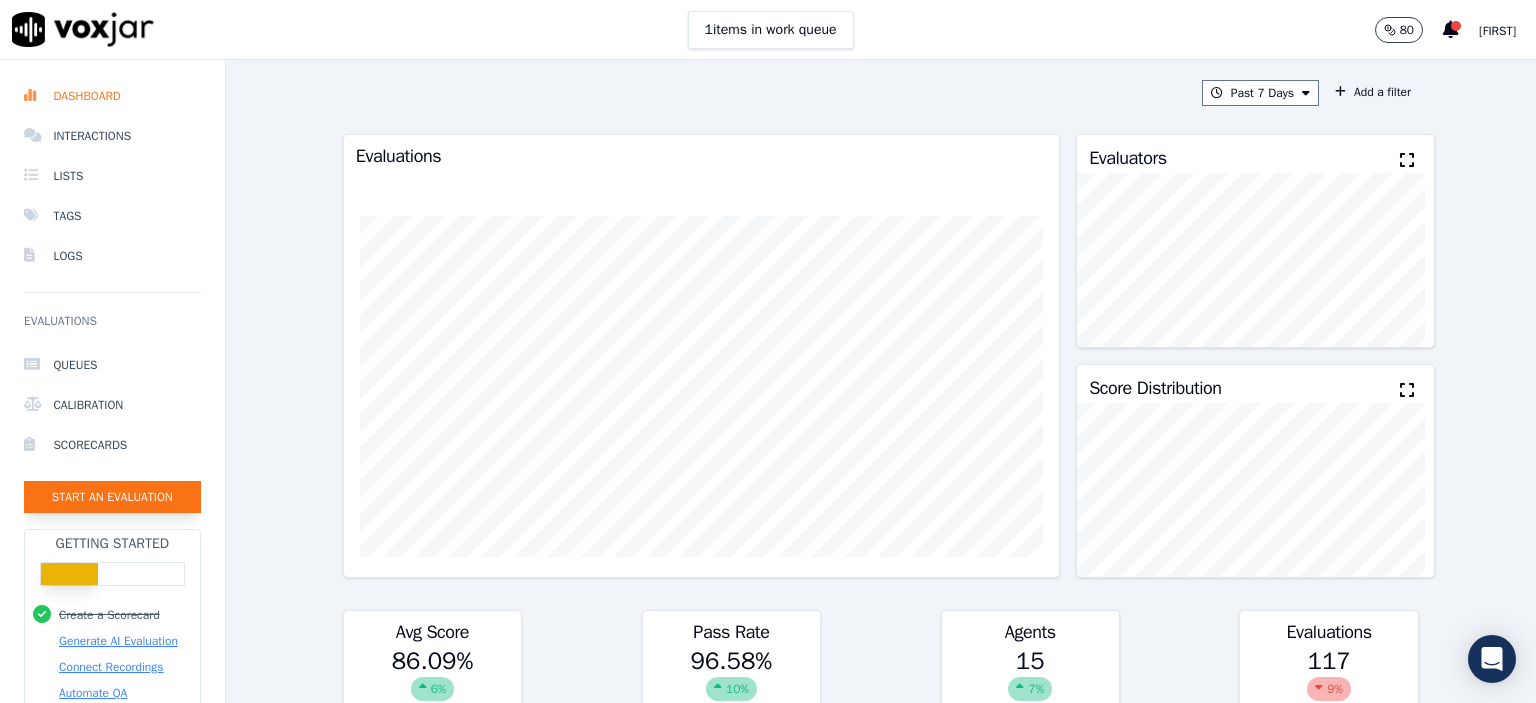 click on "Start an Evaluation" 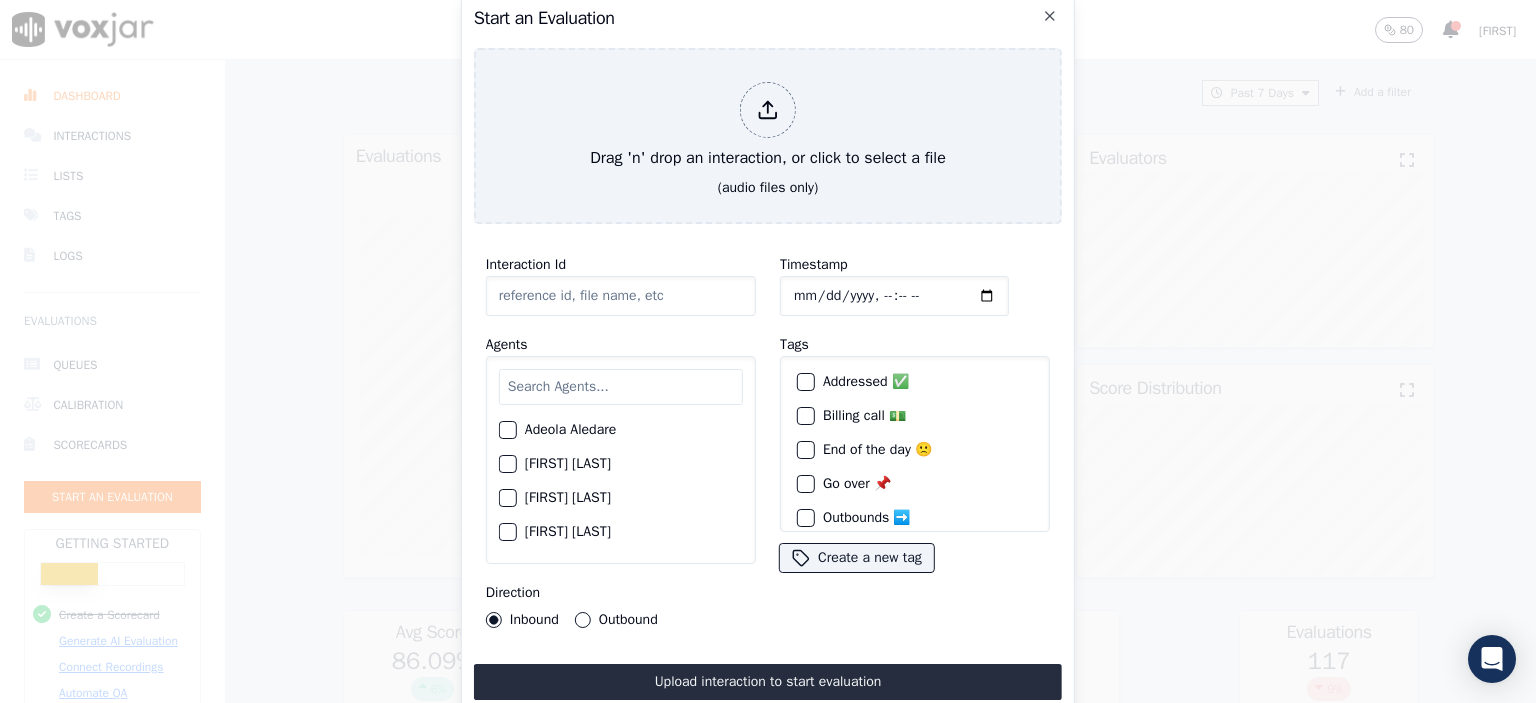 click on "Interaction Id" 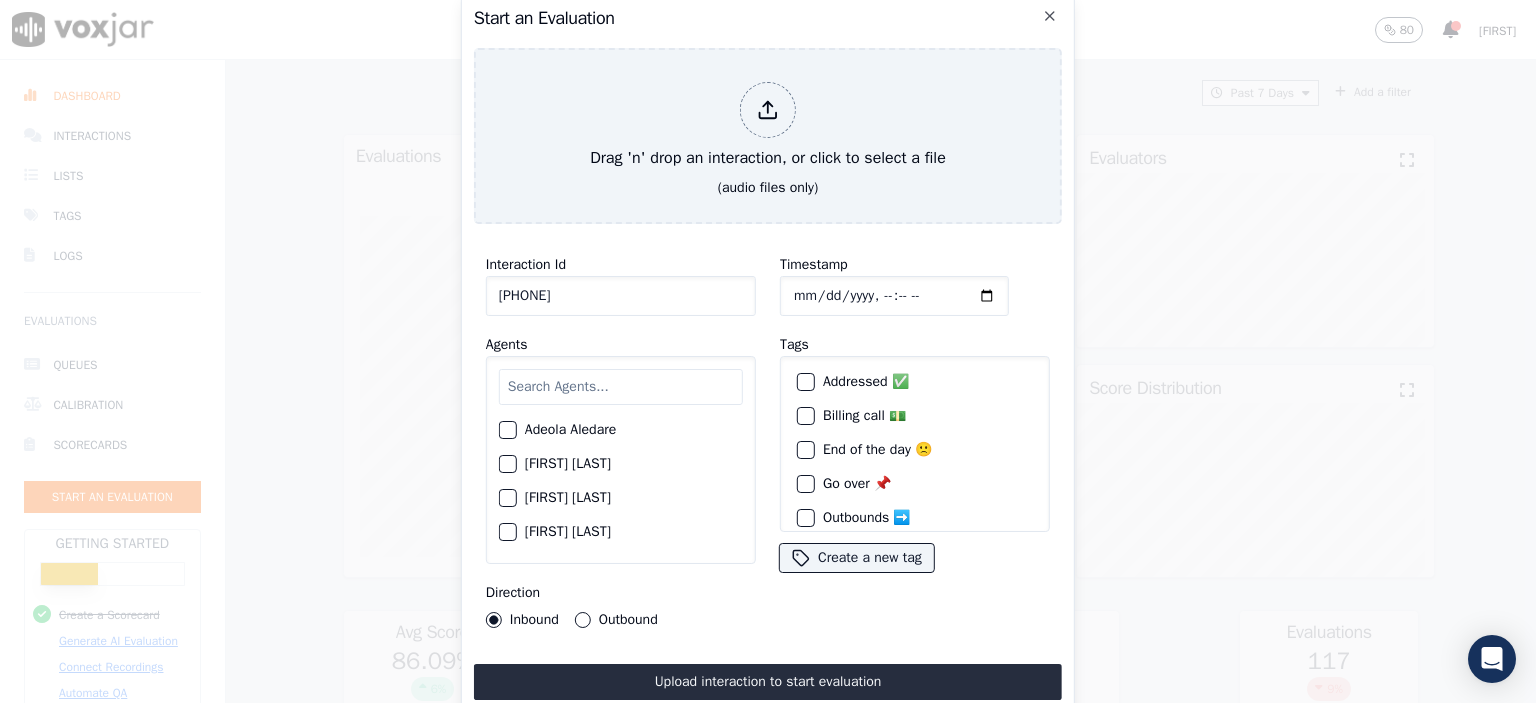type on "[PHONE]" 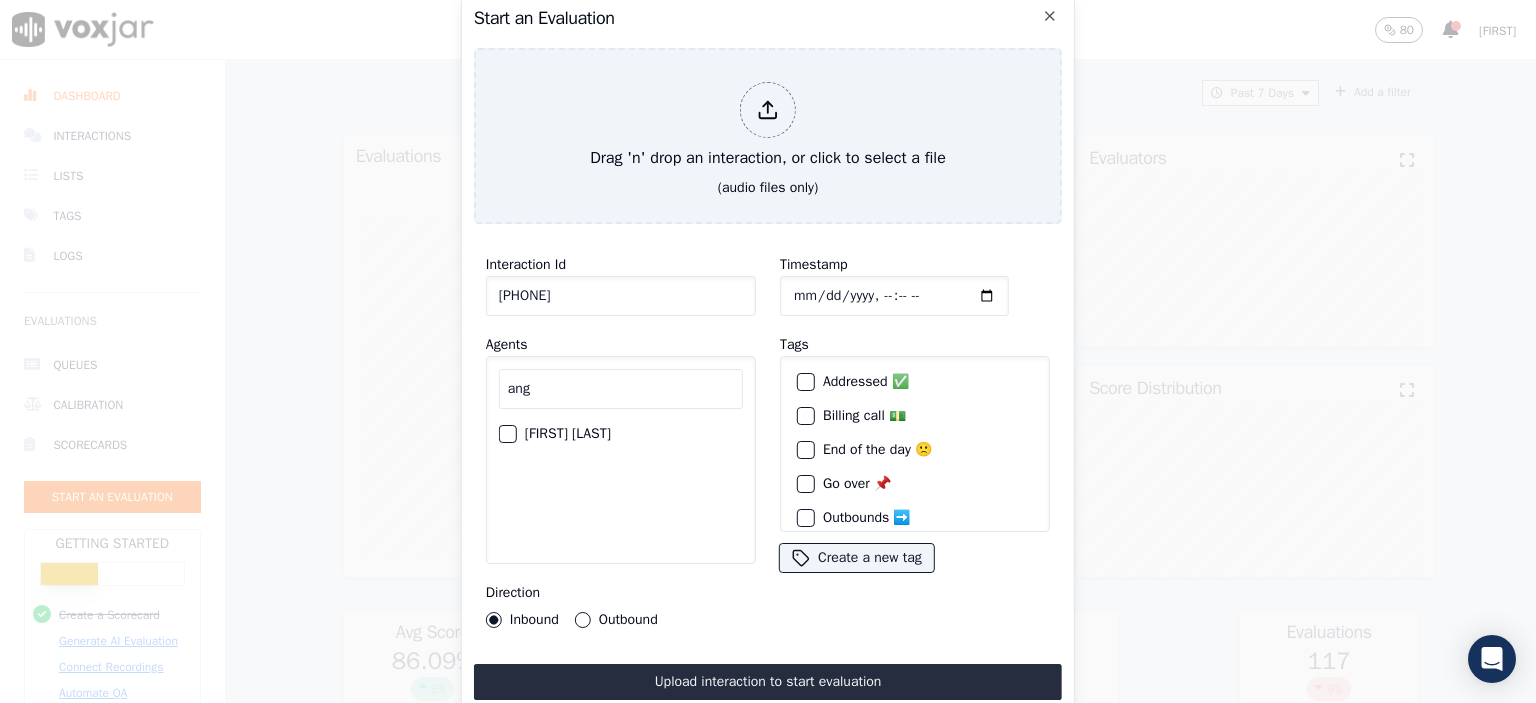 type on "ang" 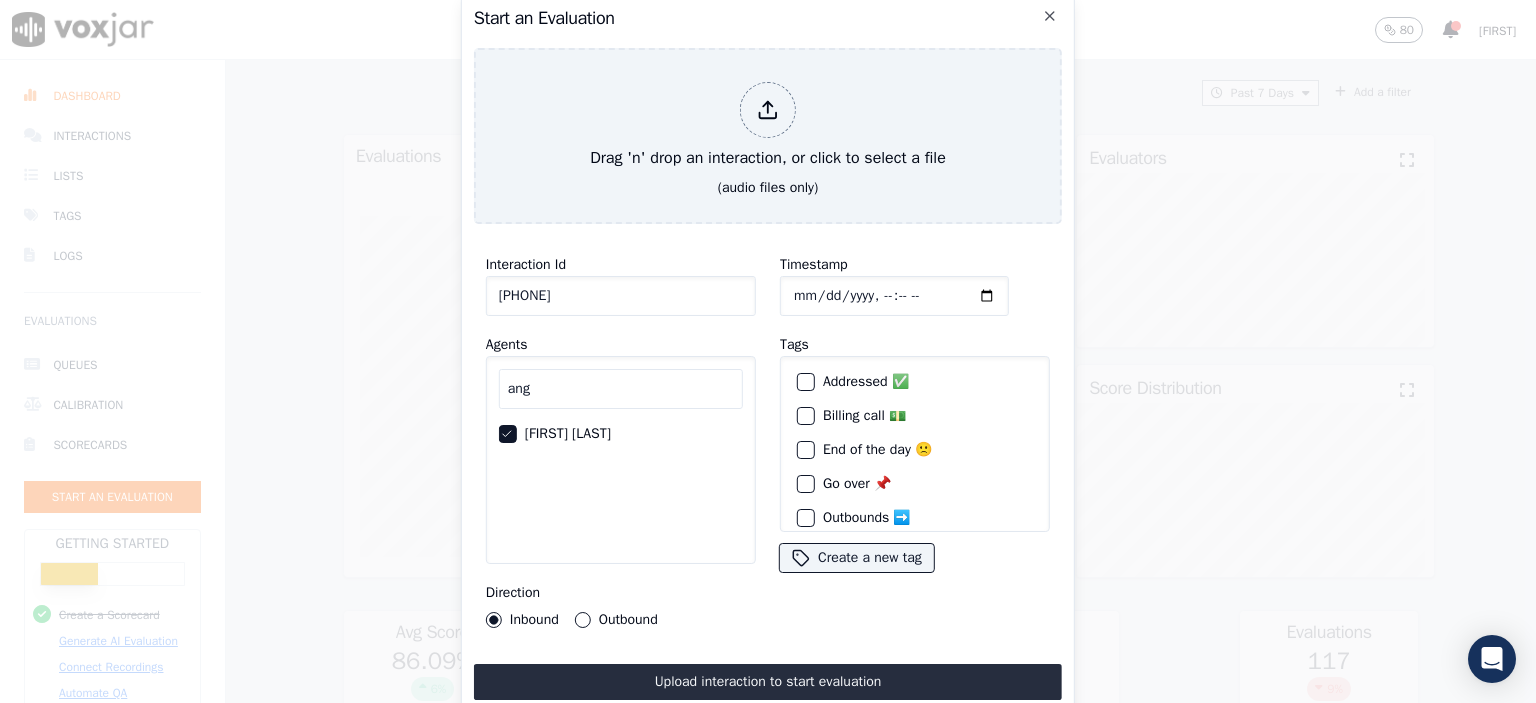 click on "Timestamp" 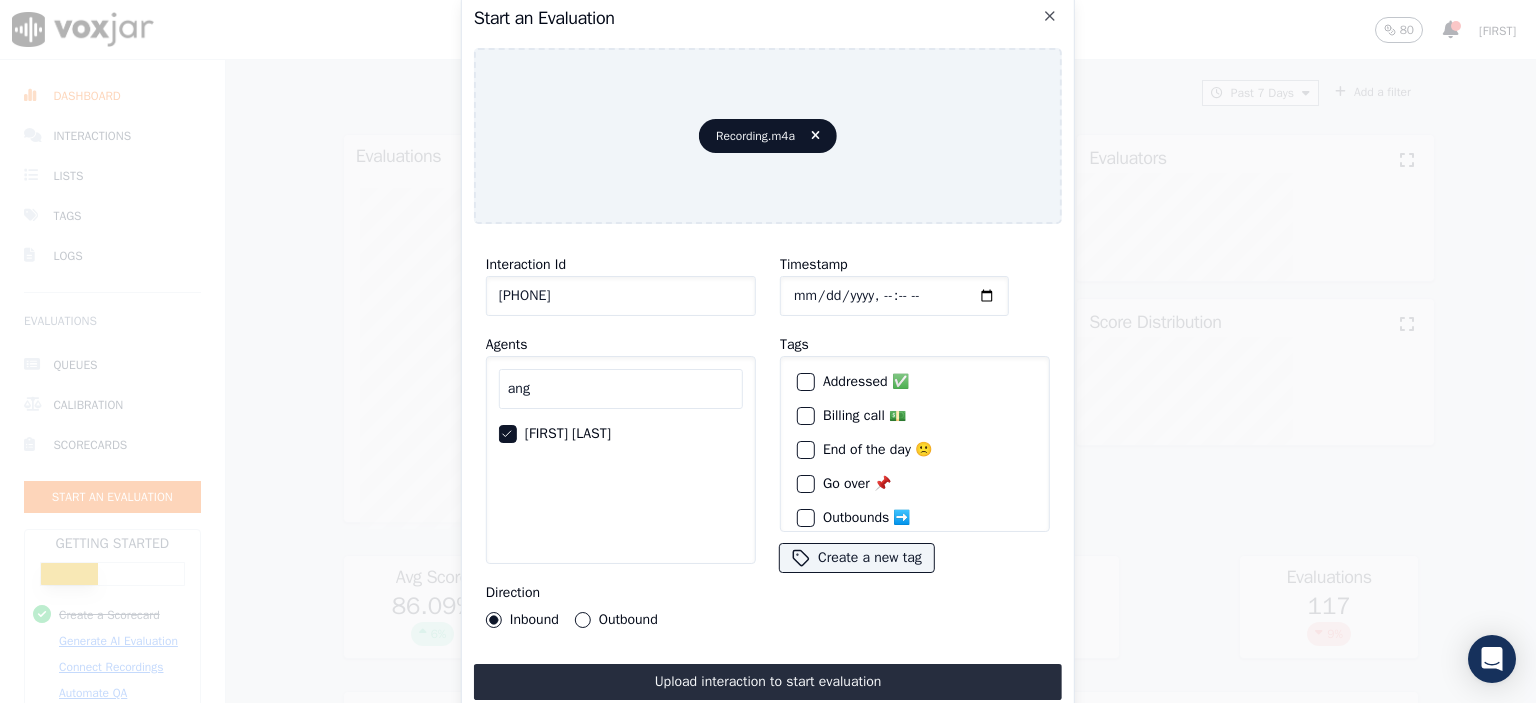 click on "Upload interaction to start evaluation" at bounding box center [768, 682] 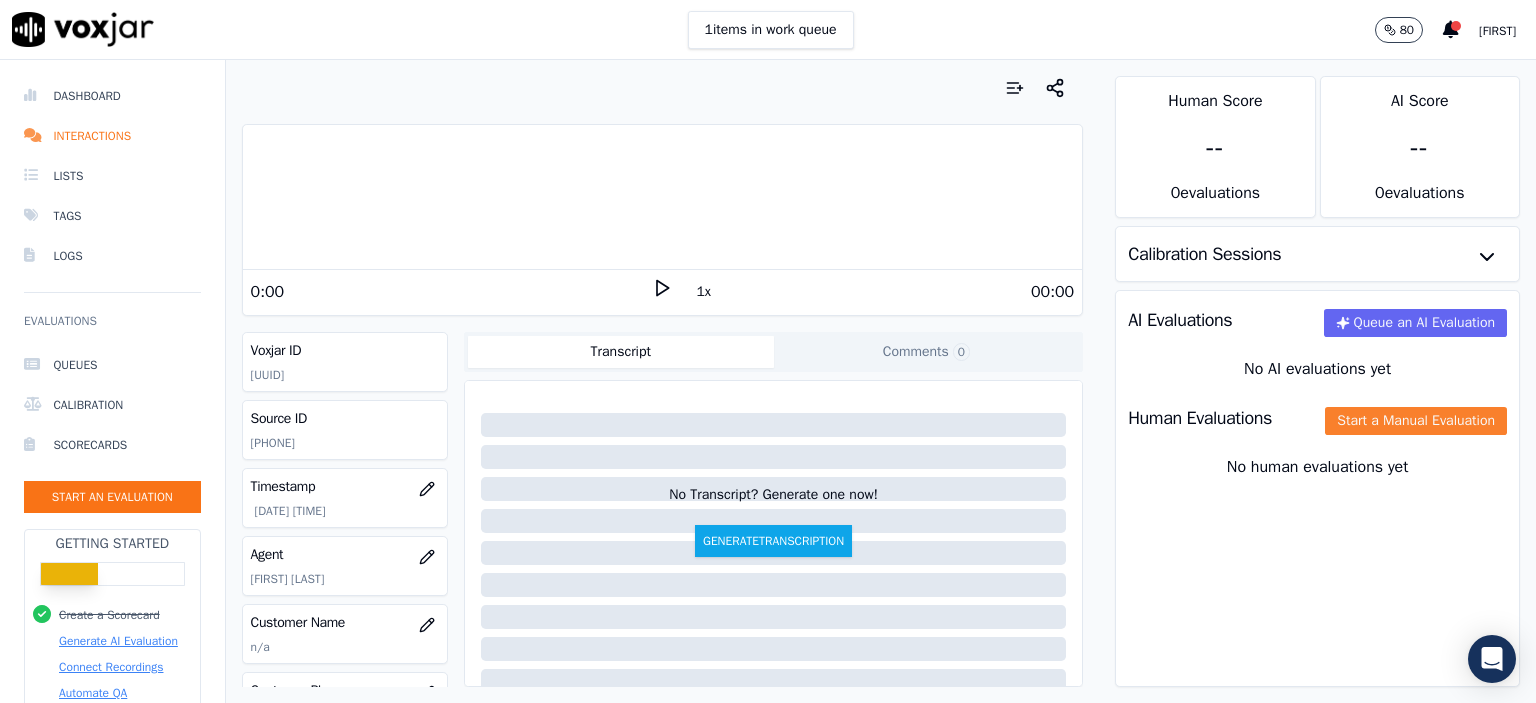 click on "Start a Manual Evaluation" 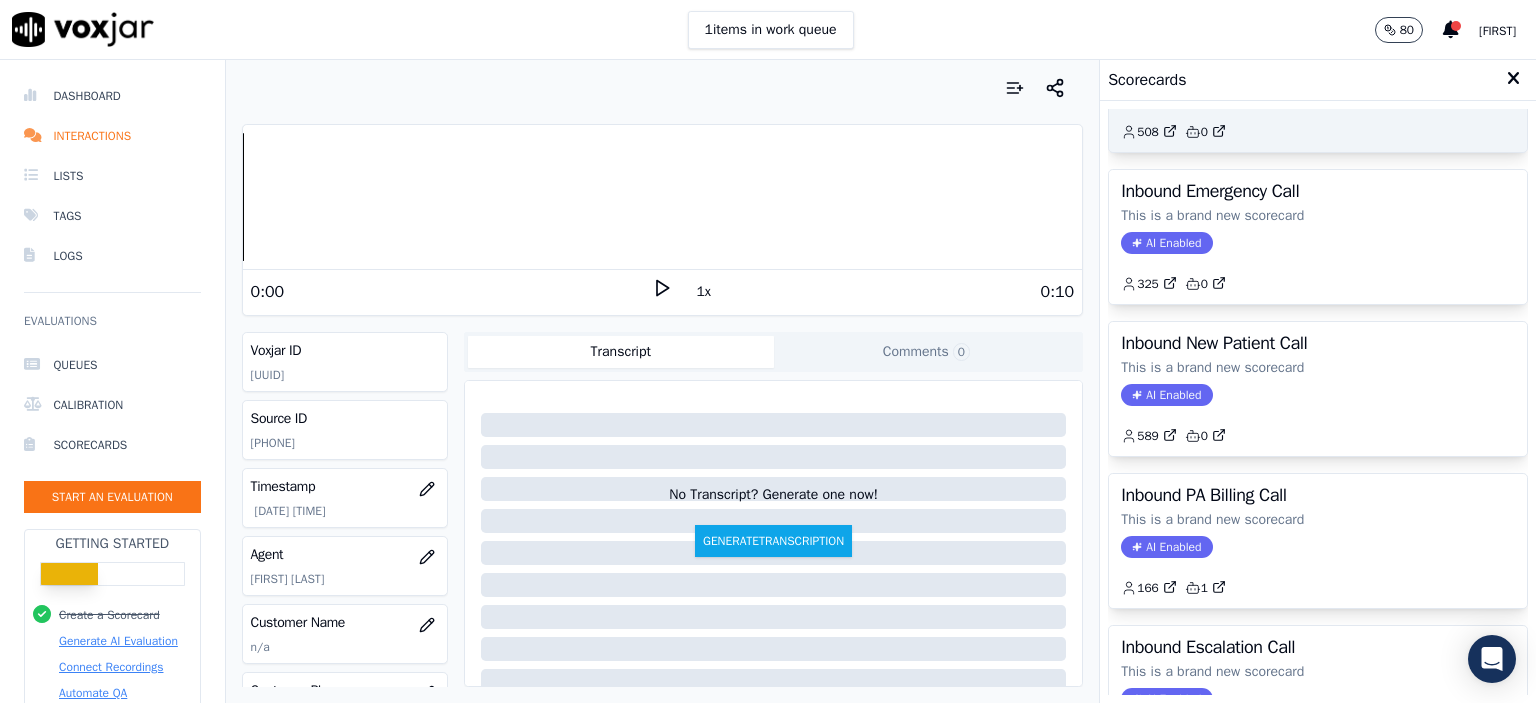 scroll, scrollTop: 400, scrollLeft: 0, axis: vertical 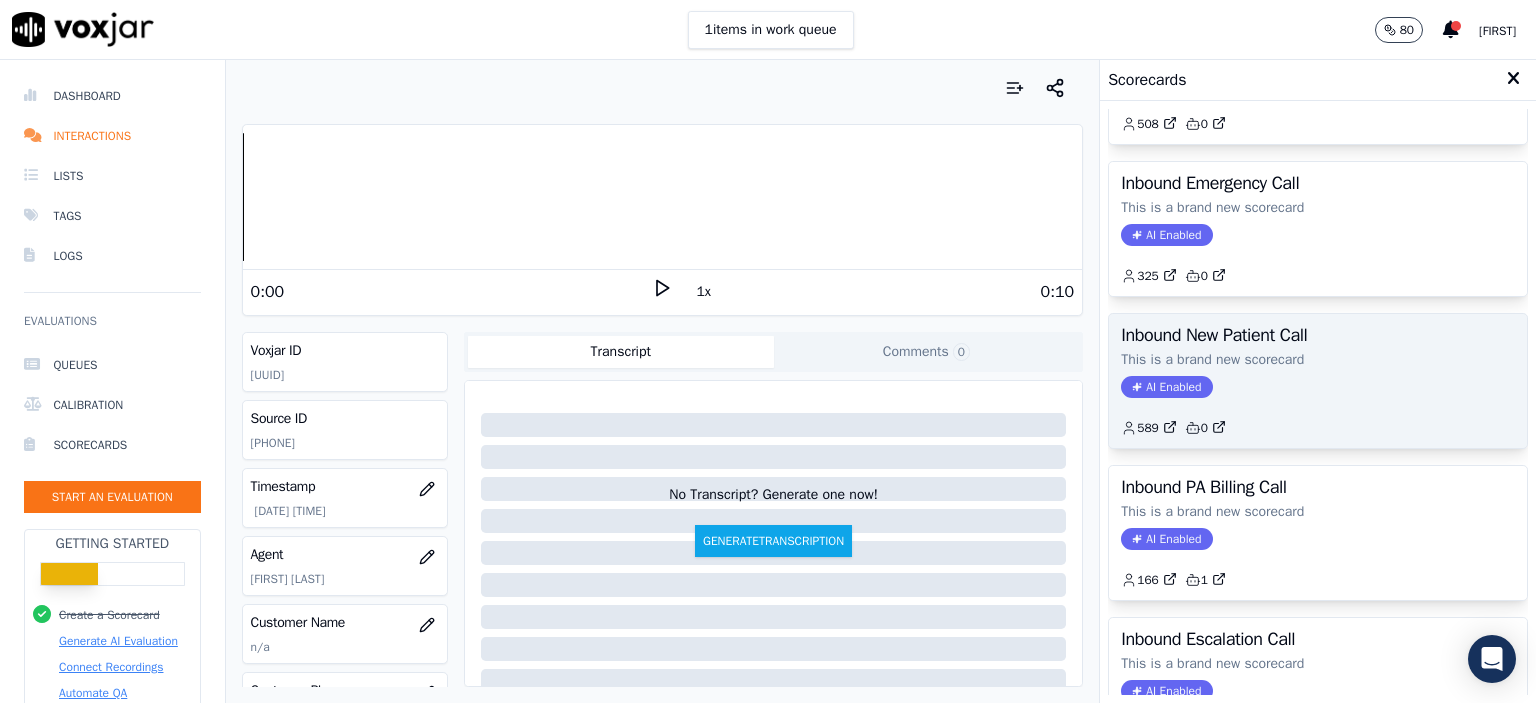click on "AI Enabled" 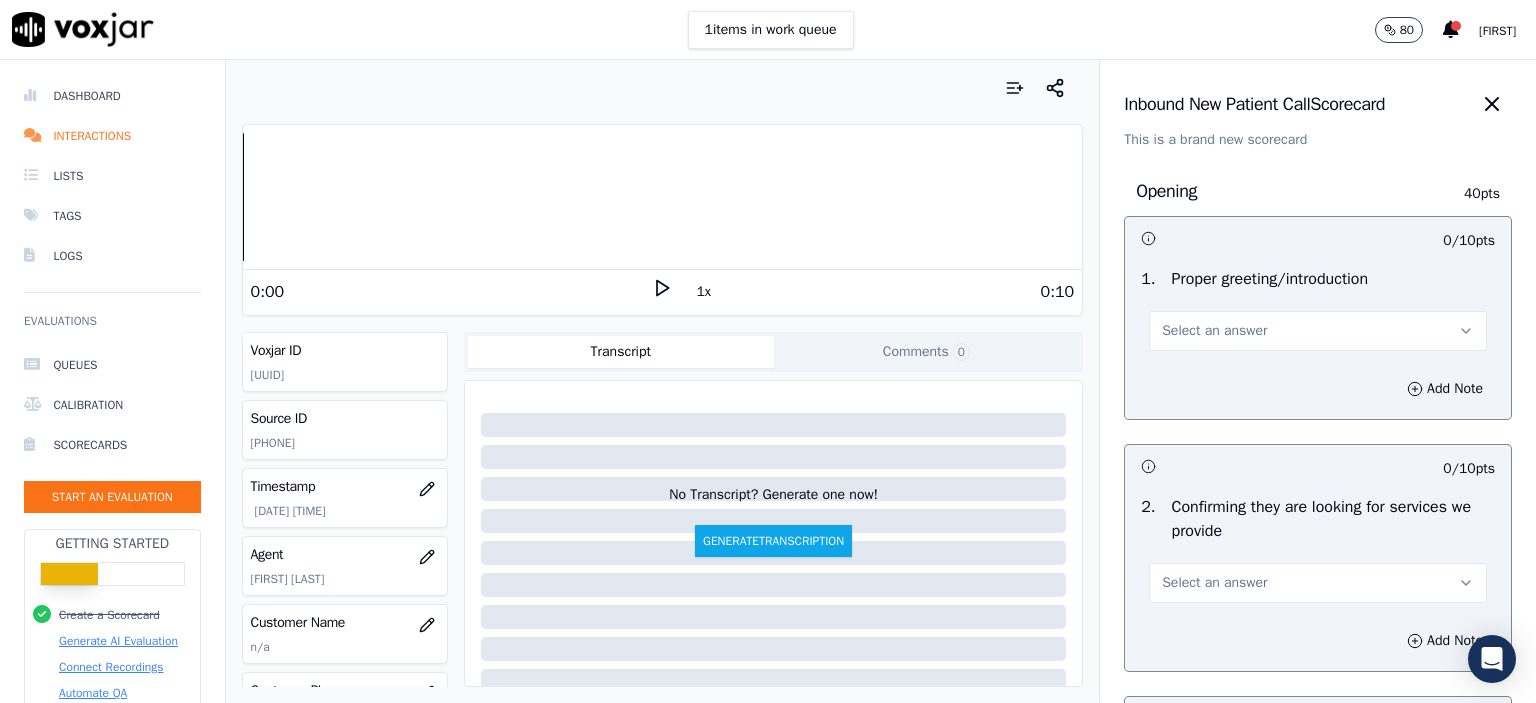 click on "Select an answer" at bounding box center (1318, 331) 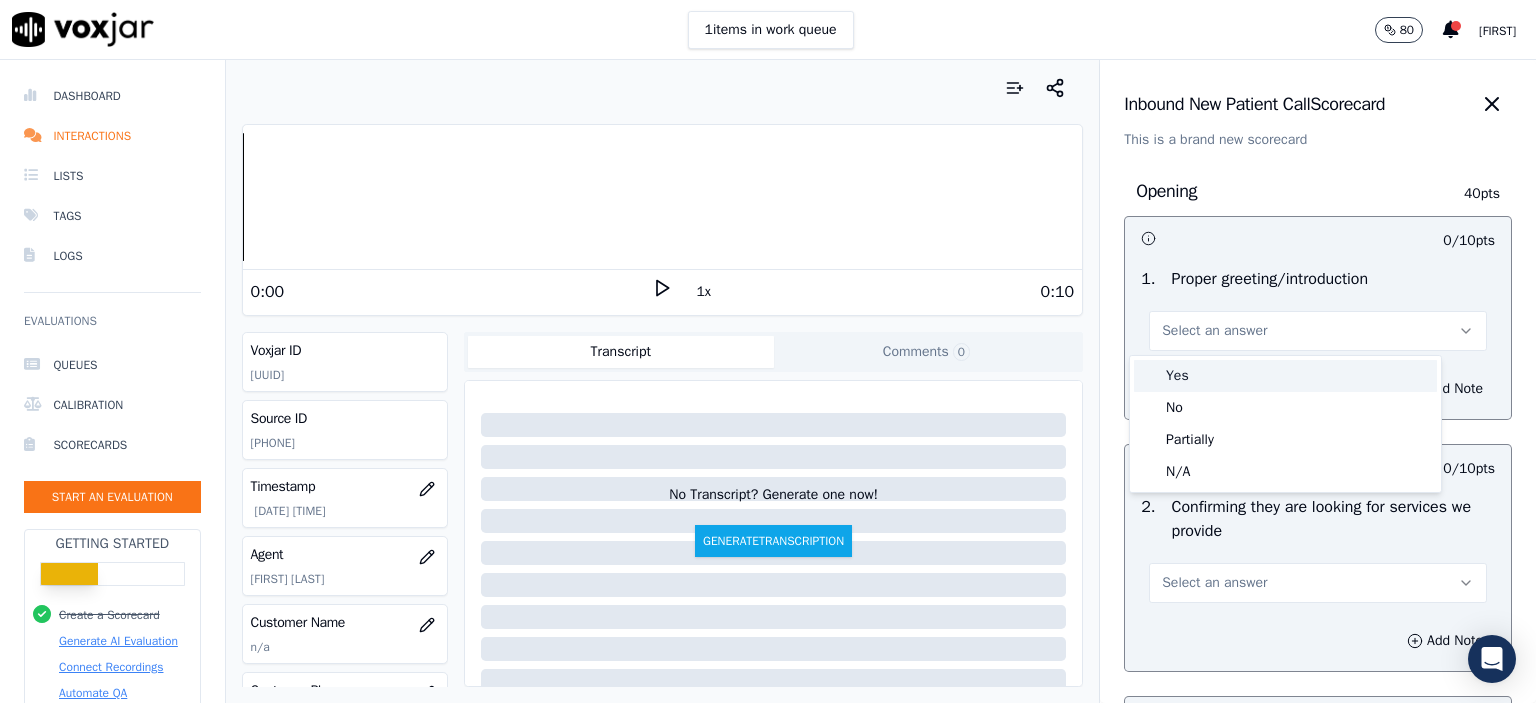 click on "Yes" at bounding box center (1285, 376) 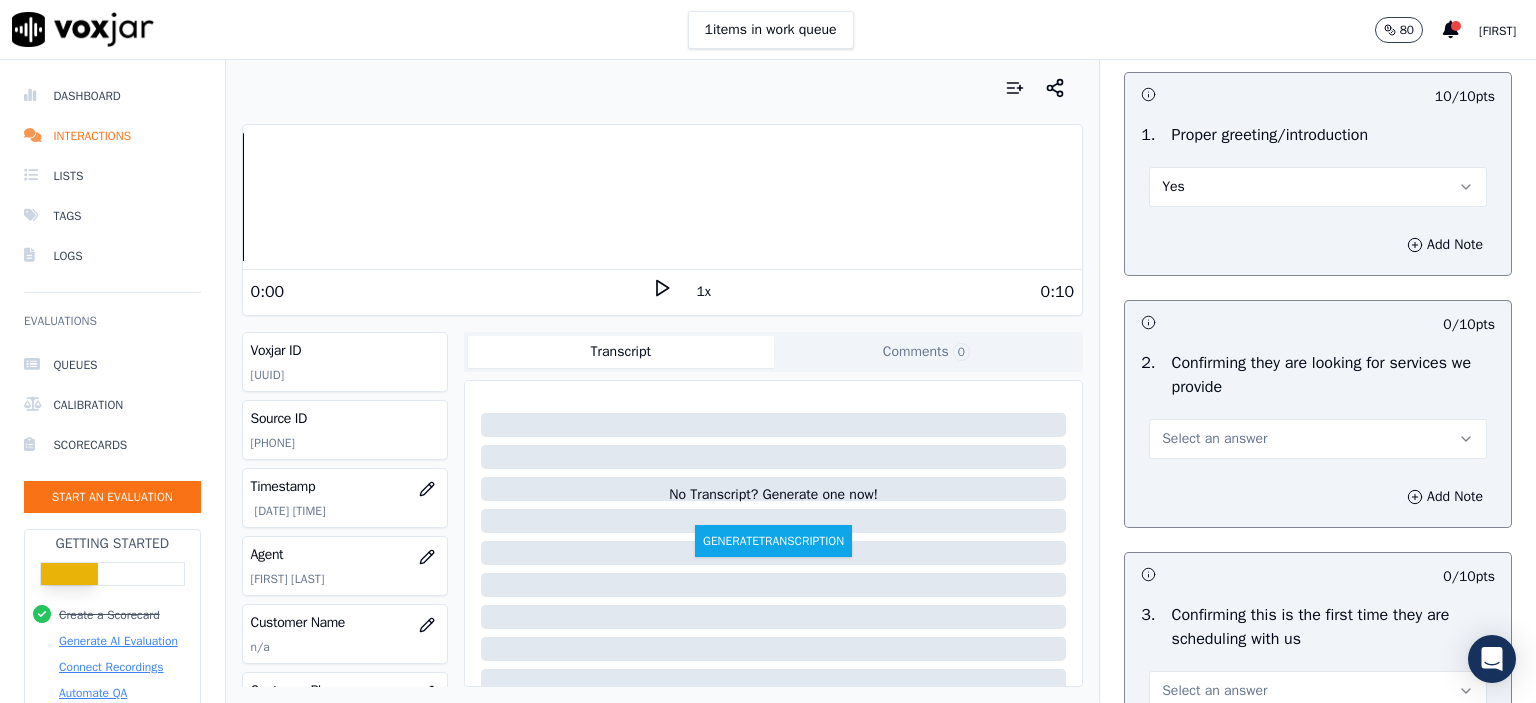 scroll, scrollTop: 200, scrollLeft: 0, axis: vertical 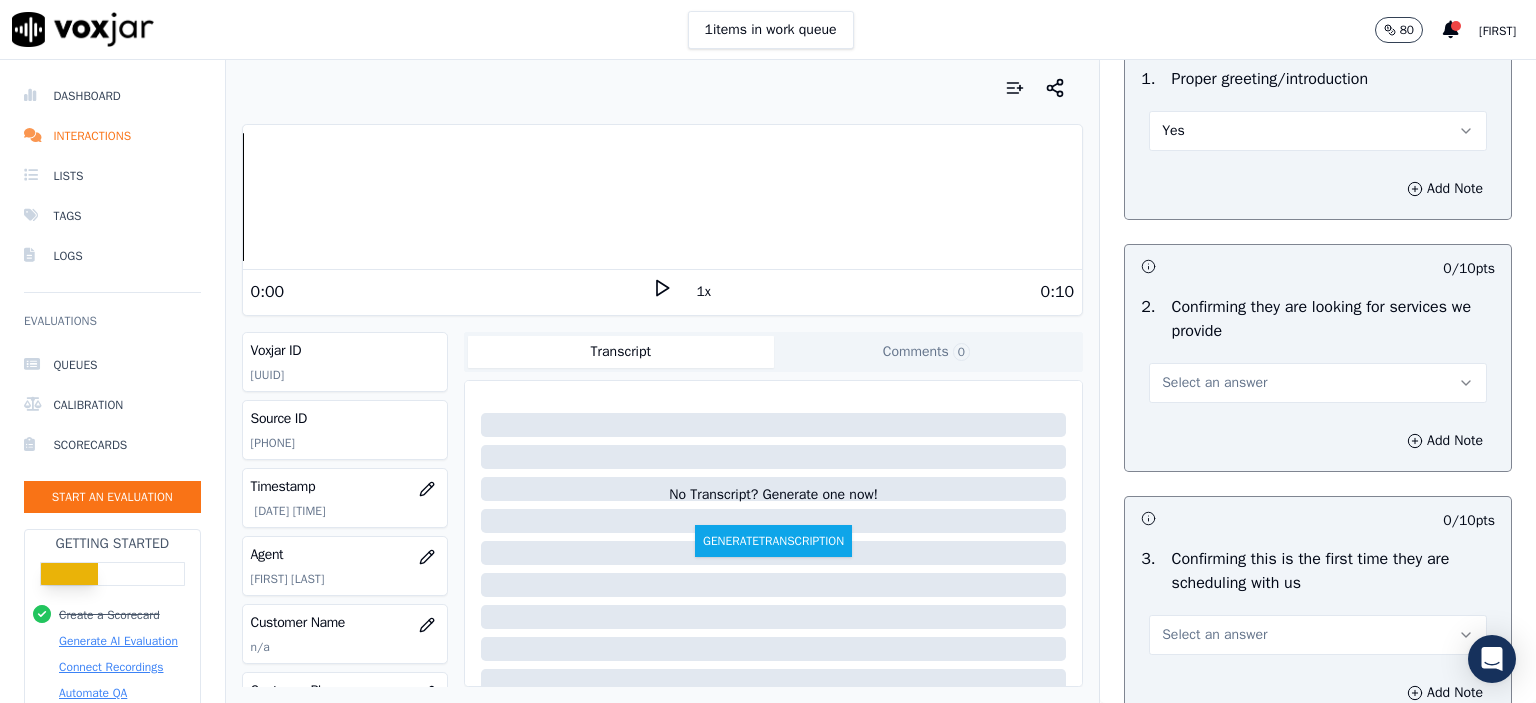 click on "Select an answer" at bounding box center (1318, 383) 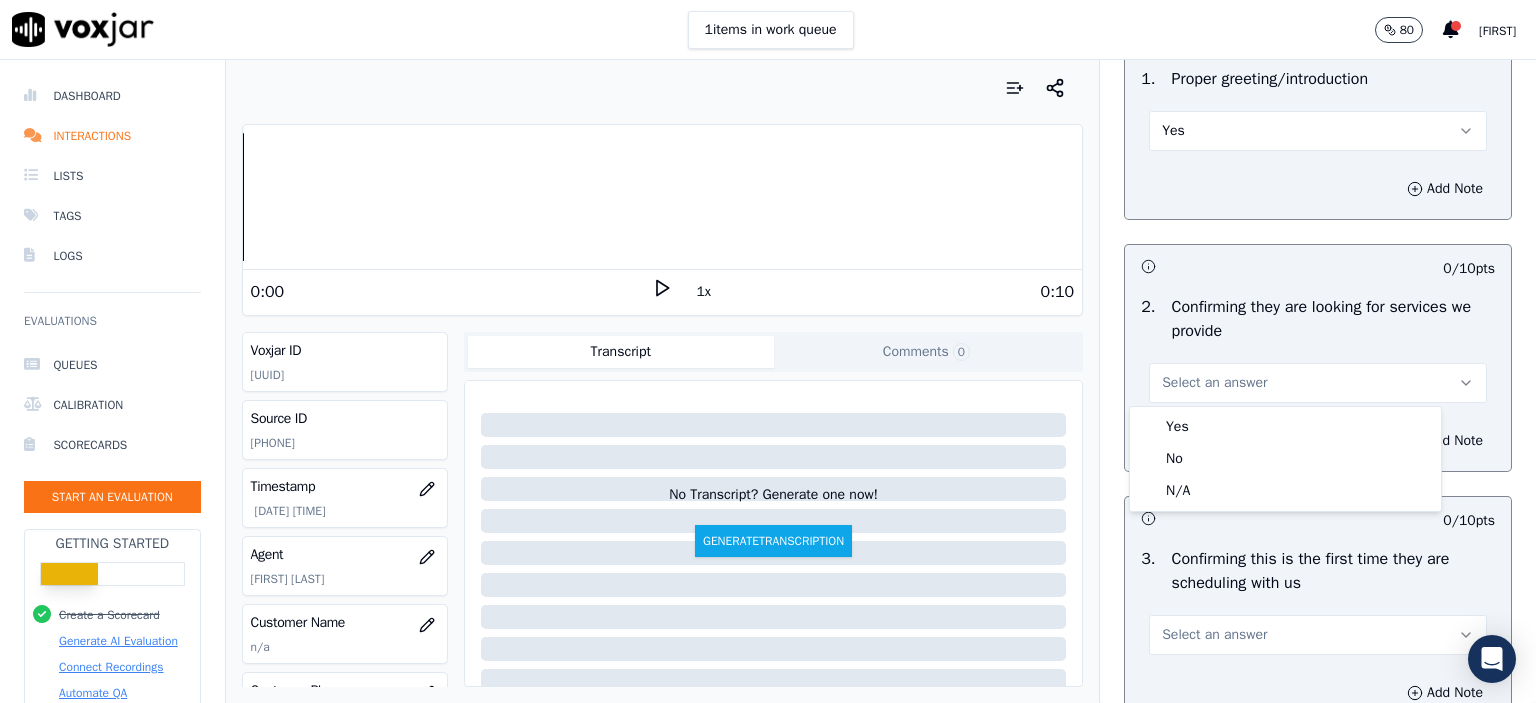 click on "Select an answer" at bounding box center [1214, 635] 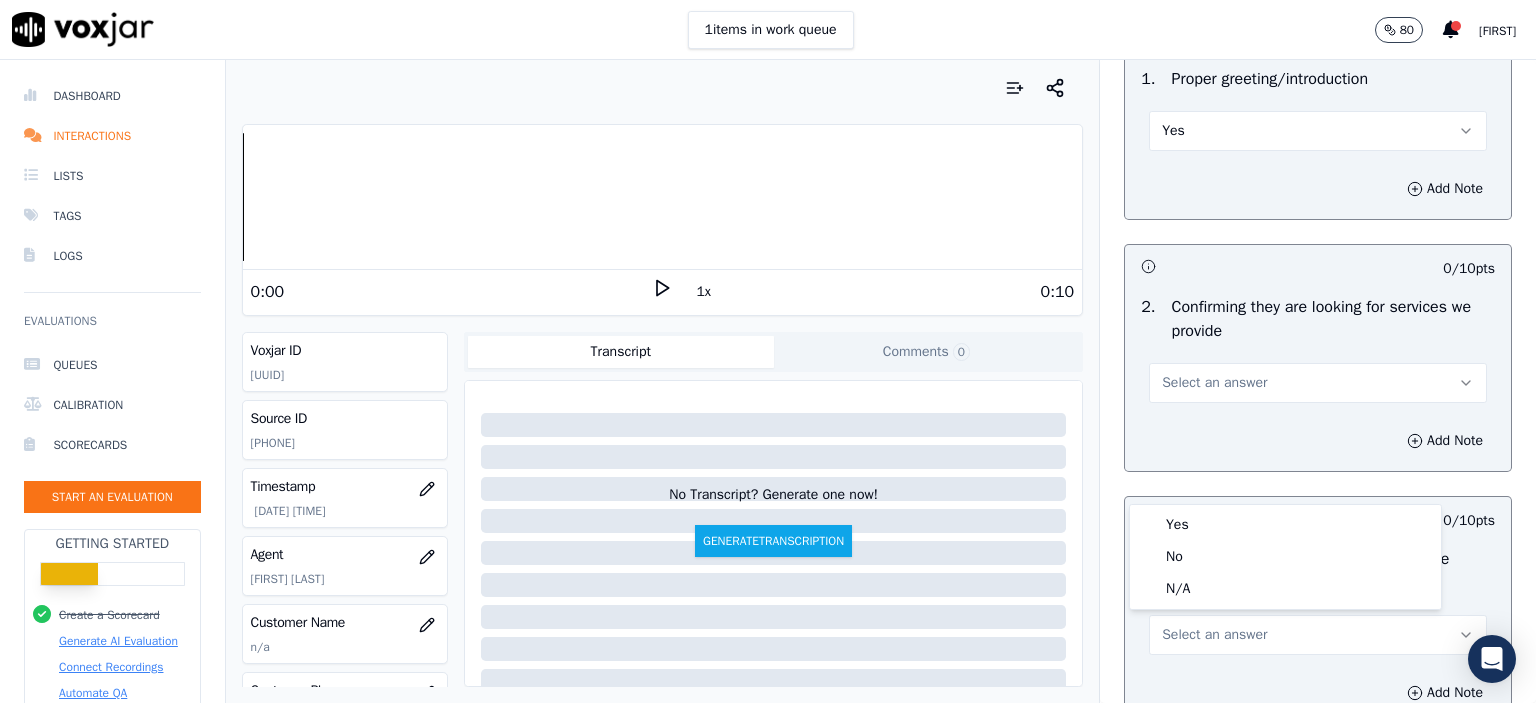 click on "Select an answer" at bounding box center (1318, 635) 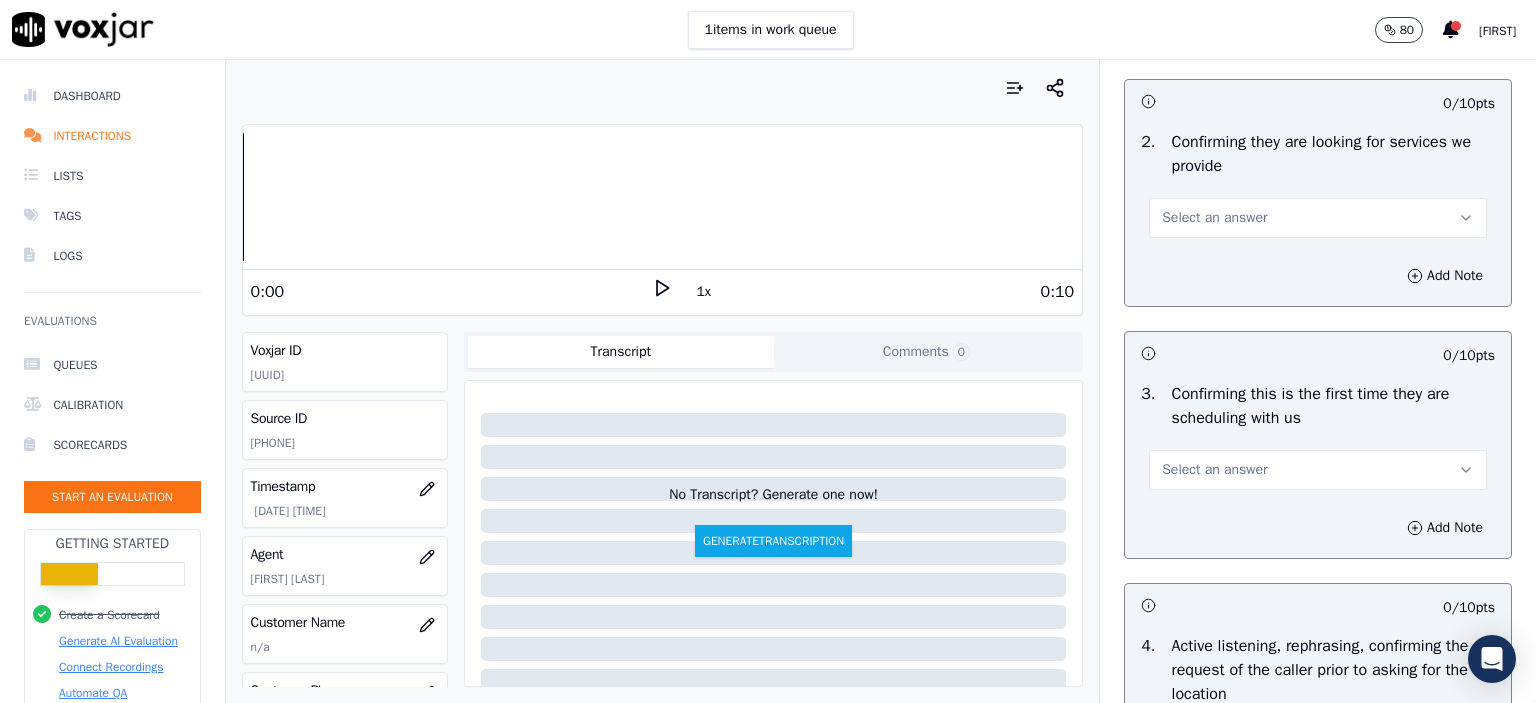 scroll, scrollTop: 400, scrollLeft: 0, axis: vertical 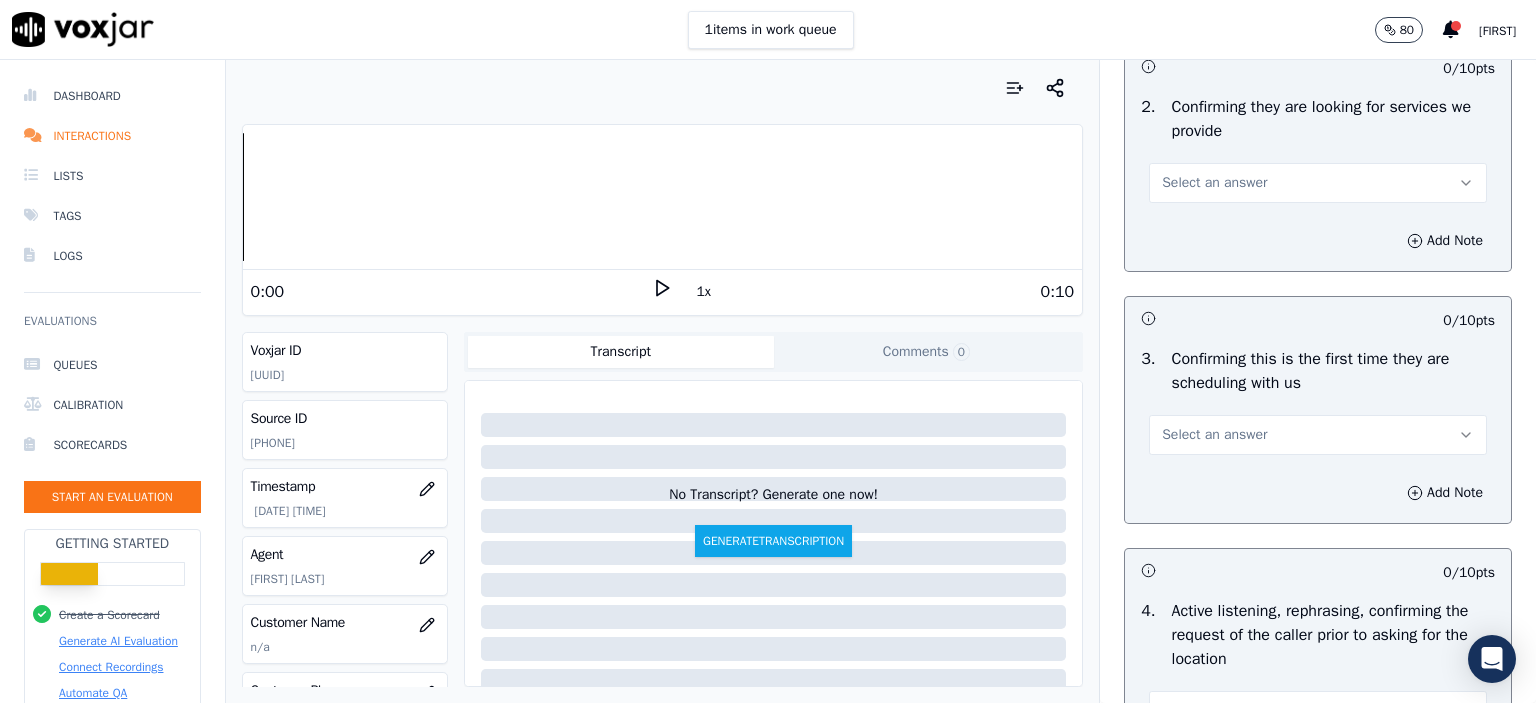click on "Select an answer" at bounding box center [1214, 435] 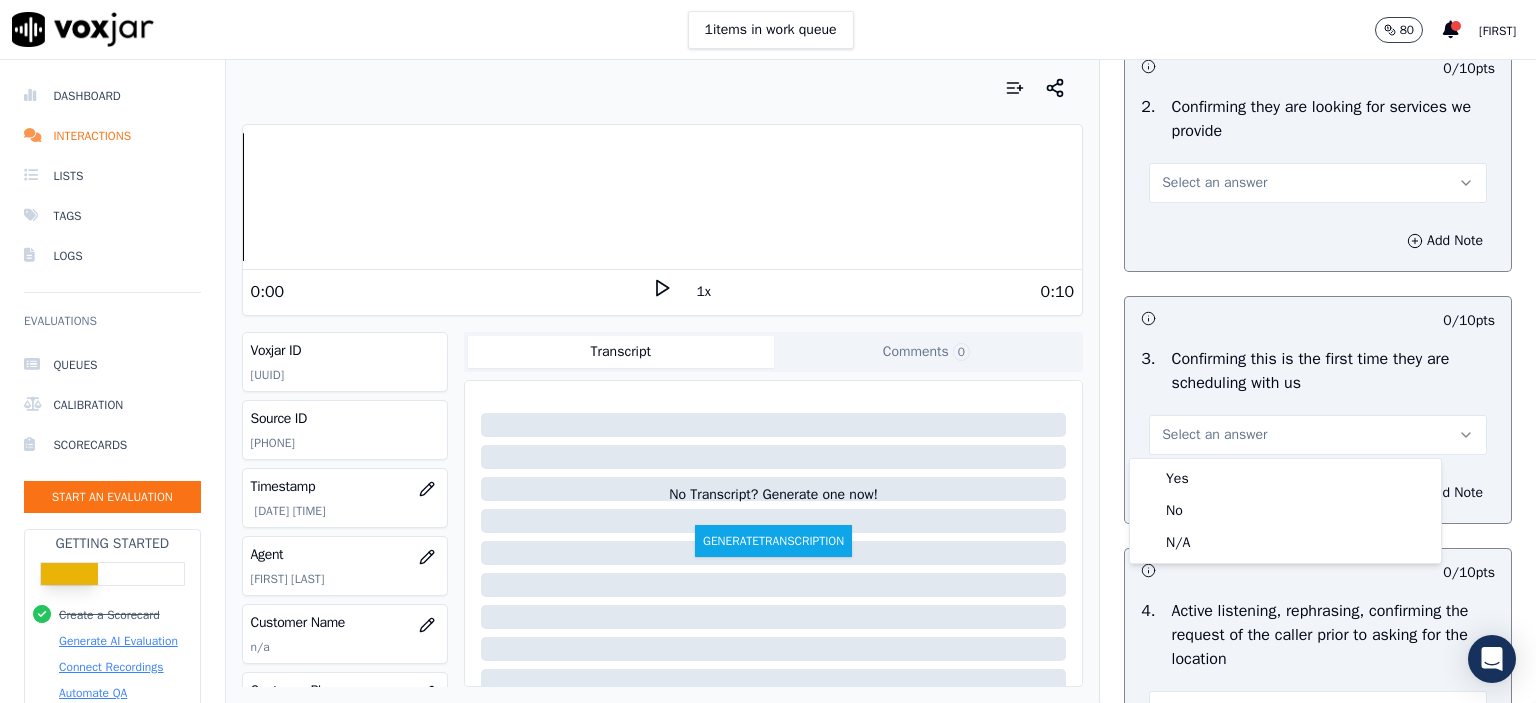 click on "Confirming this is the first time they are scheduling with us" at bounding box center [1333, 371] 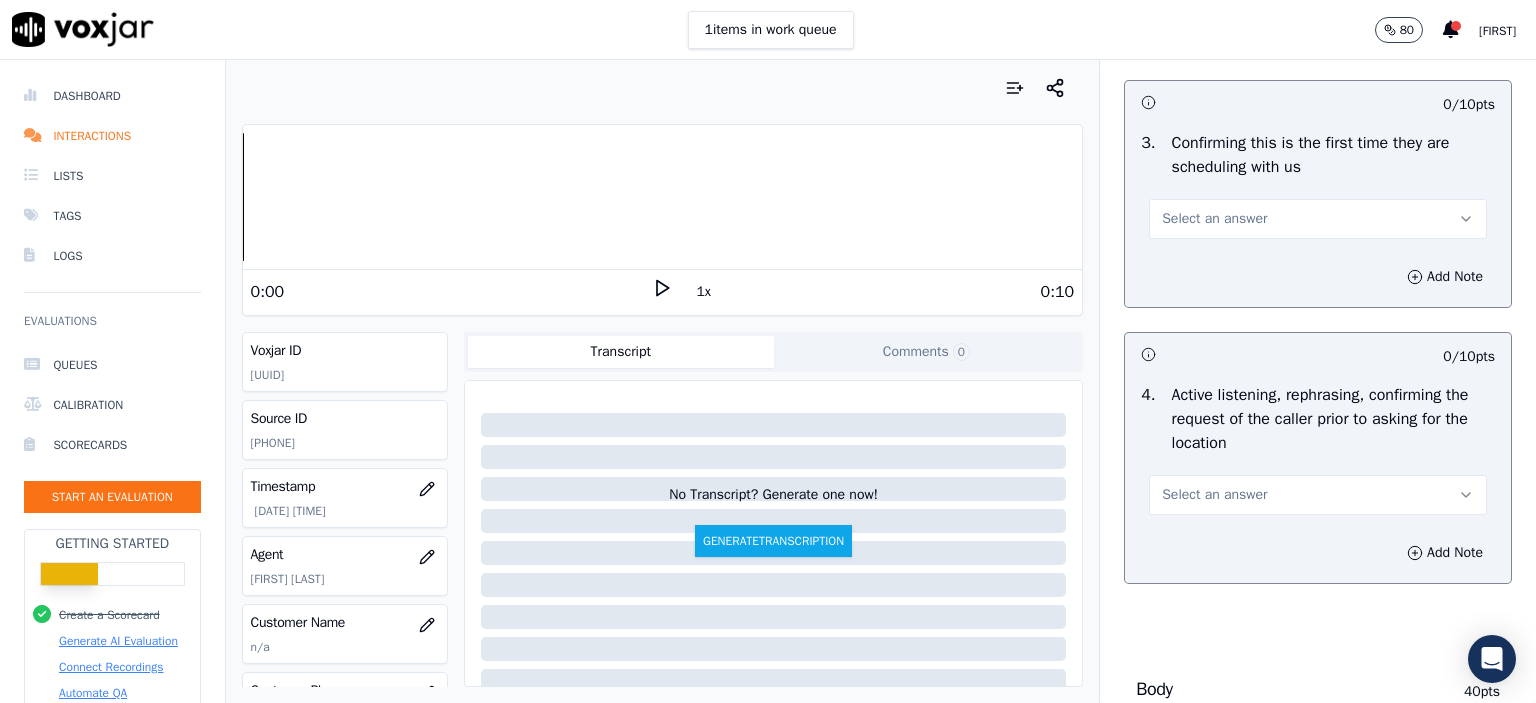 scroll, scrollTop: 700, scrollLeft: 0, axis: vertical 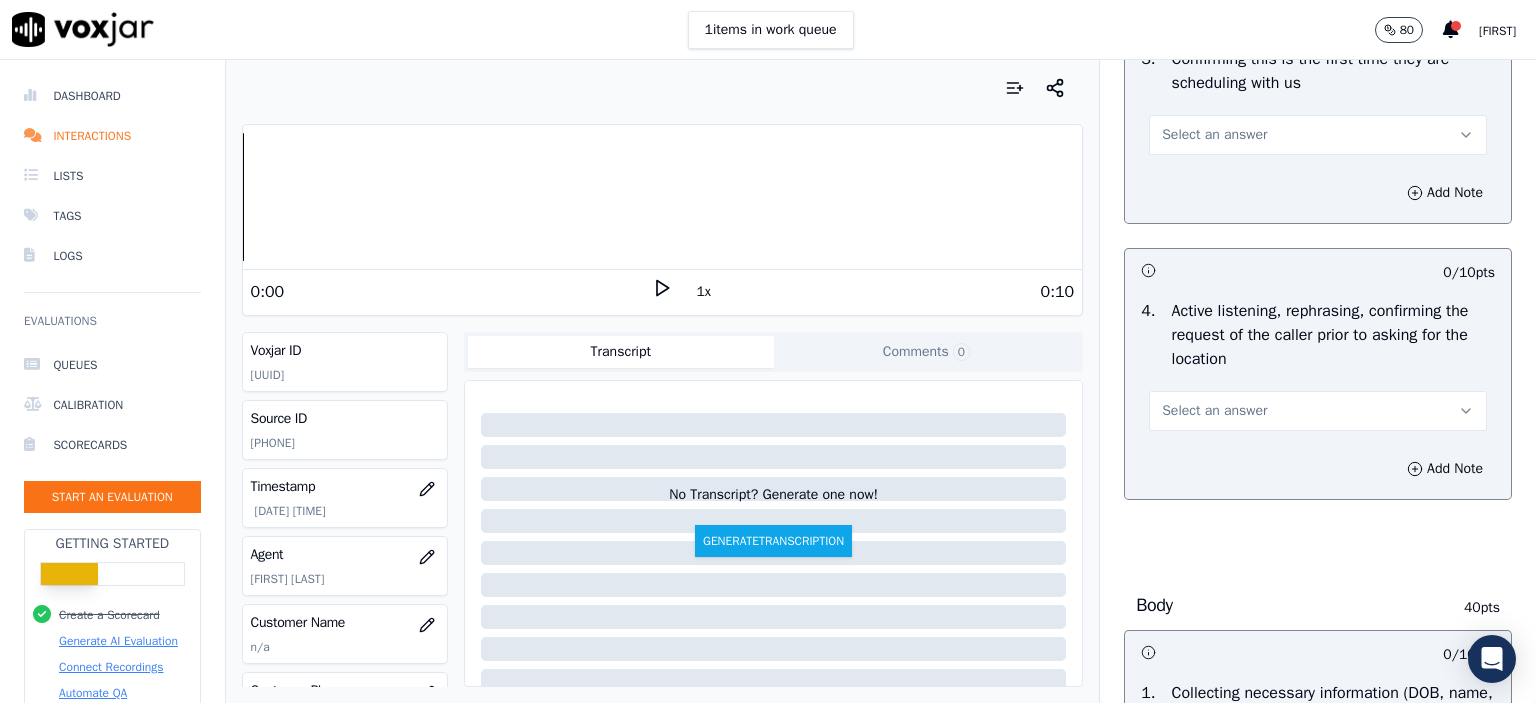 click on "Select an answer" at bounding box center (1318, 411) 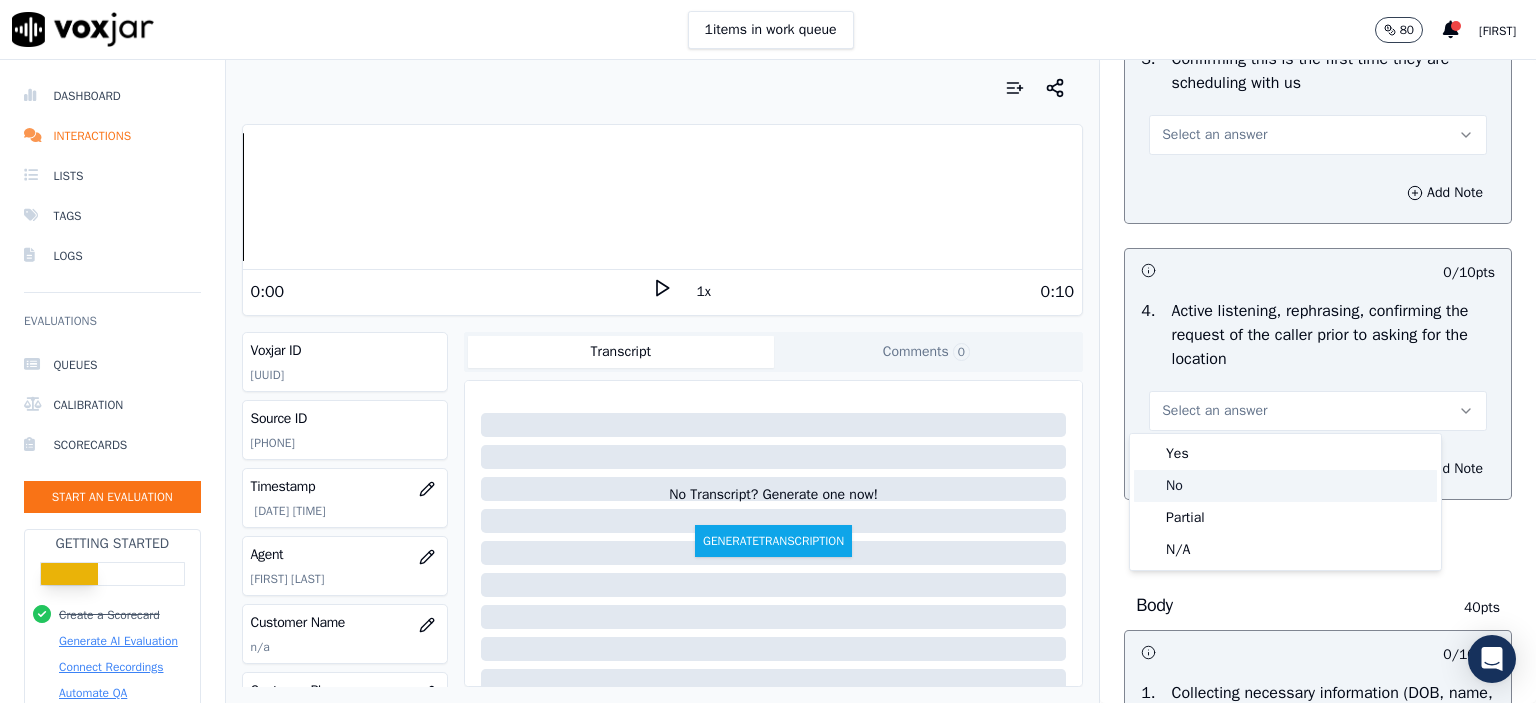 click on "No" 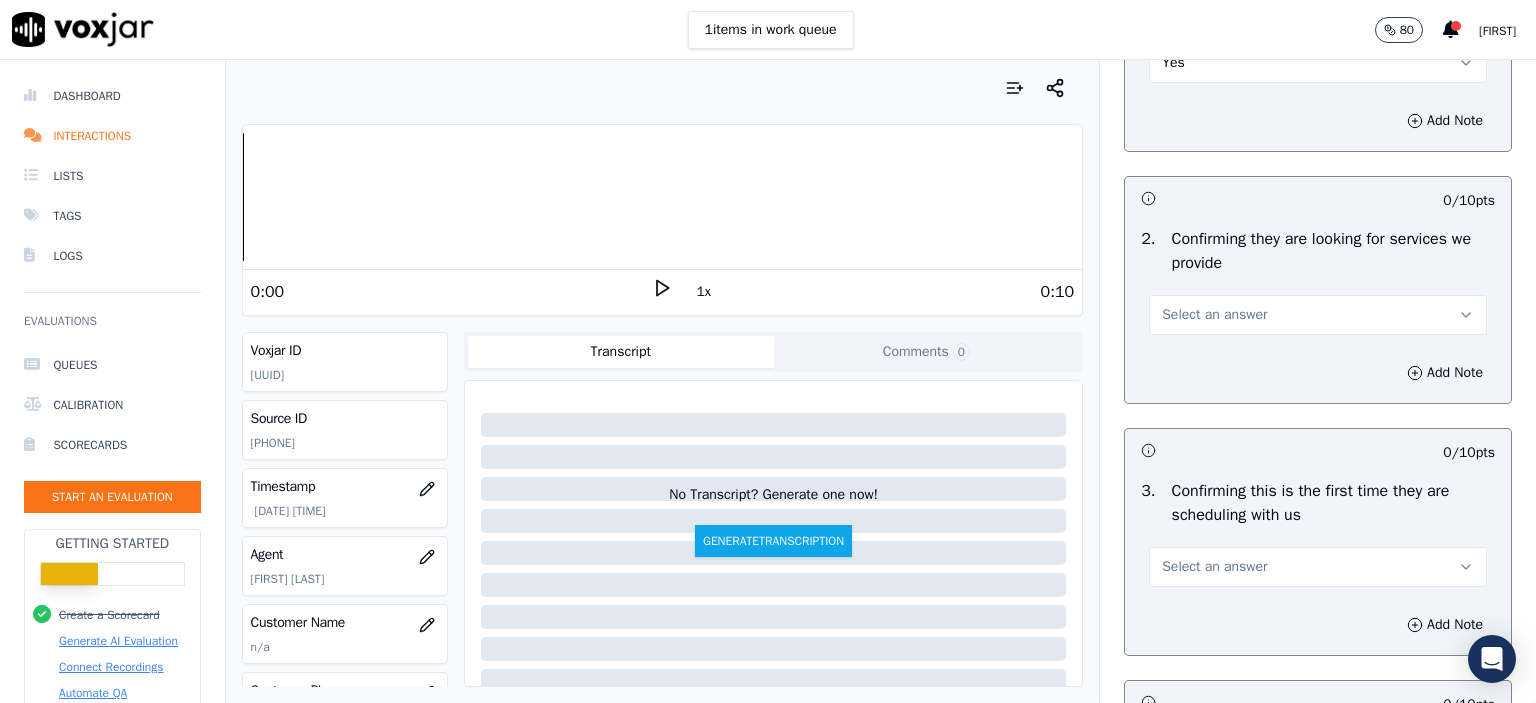 scroll, scrollTop: 300, scrollLeft: 0, axis: vertical 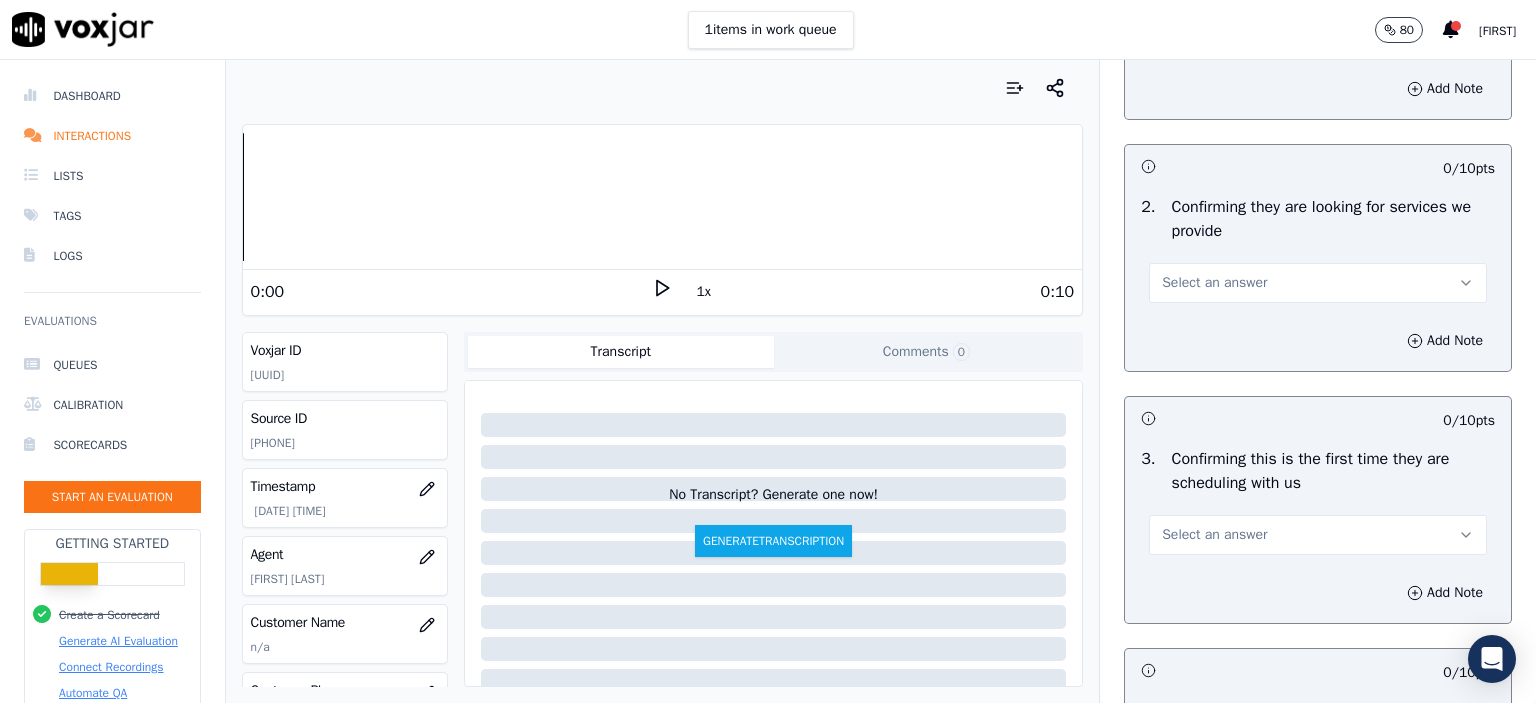 click on "Select an answer" at bounding box center [1214, 283] 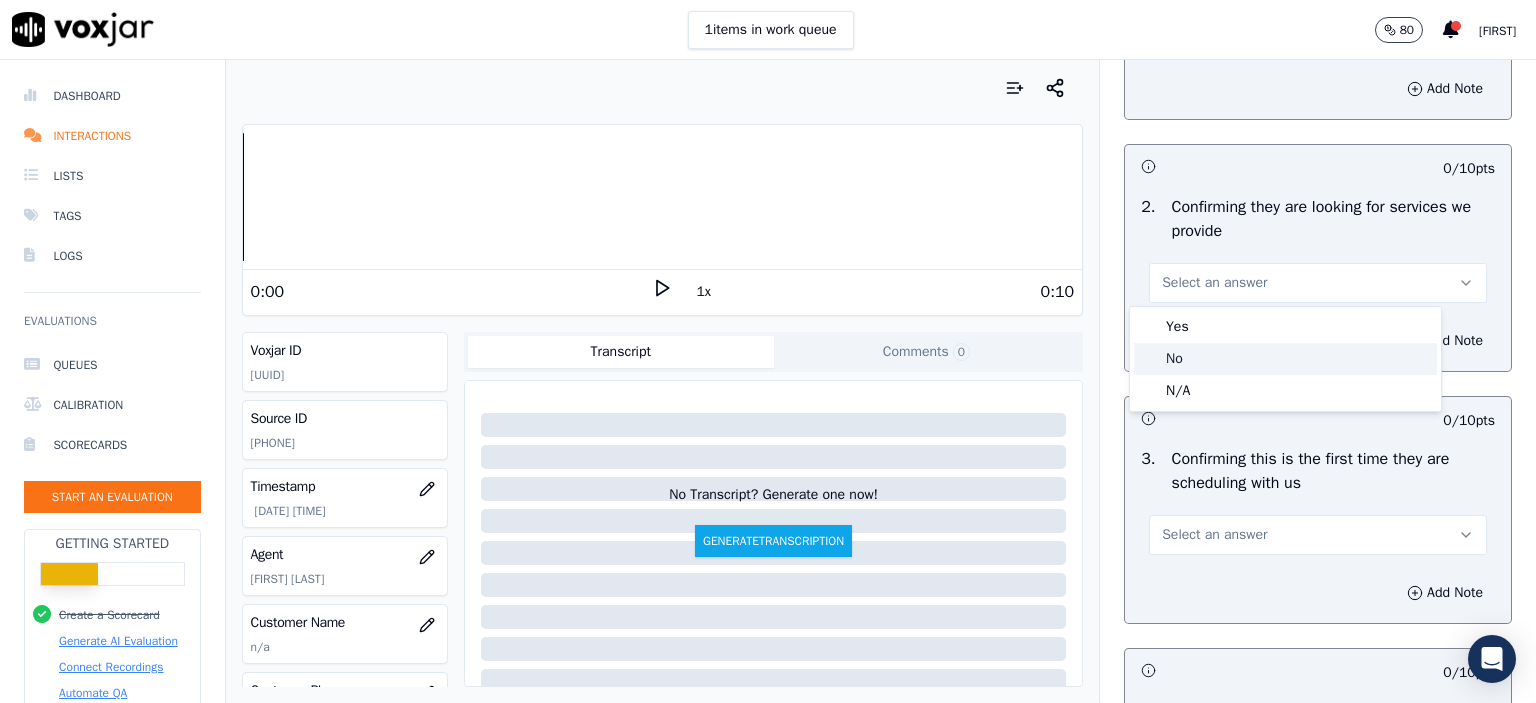 click on "No" 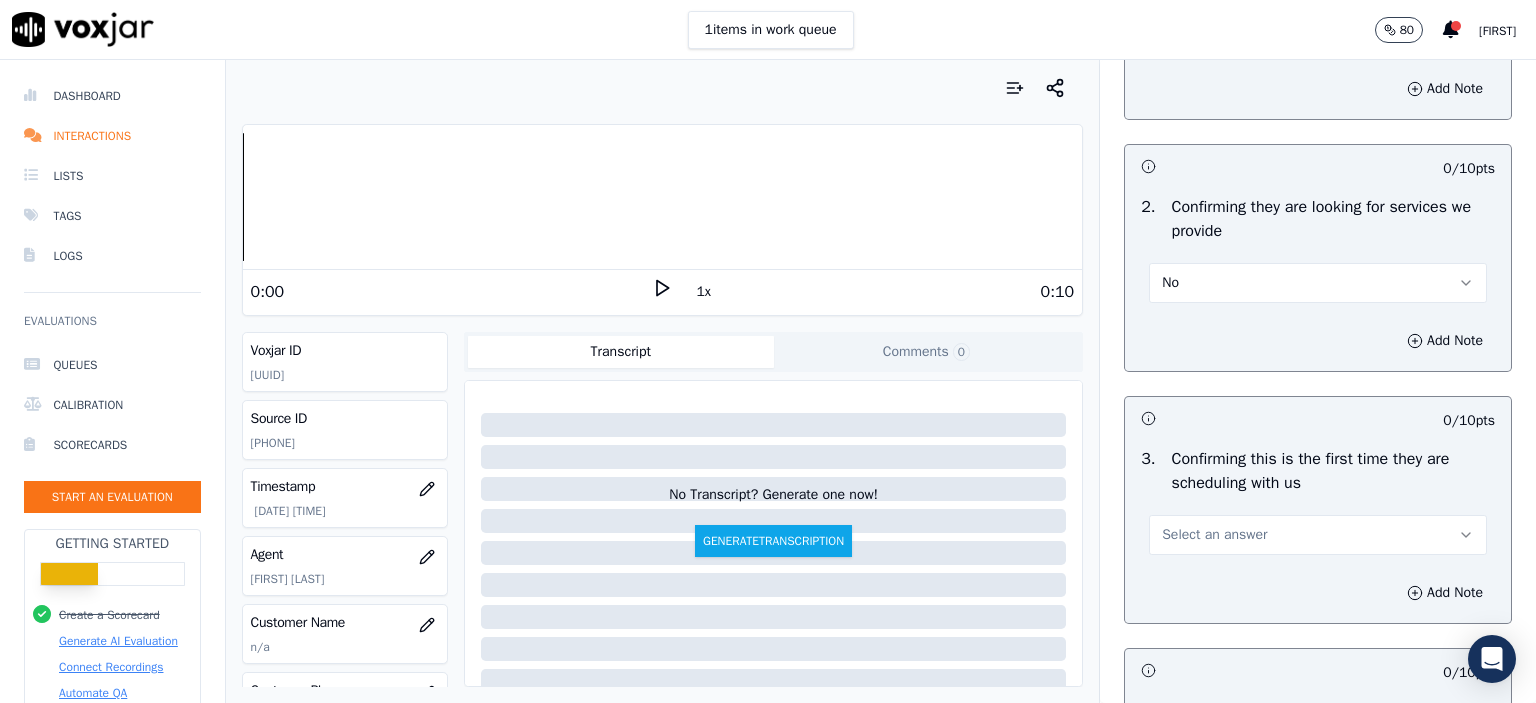 drag, startPoint x: 1289, startPoint y: 528, endPoint x: 1290, endPoint y: 540, distance: 12.0415945 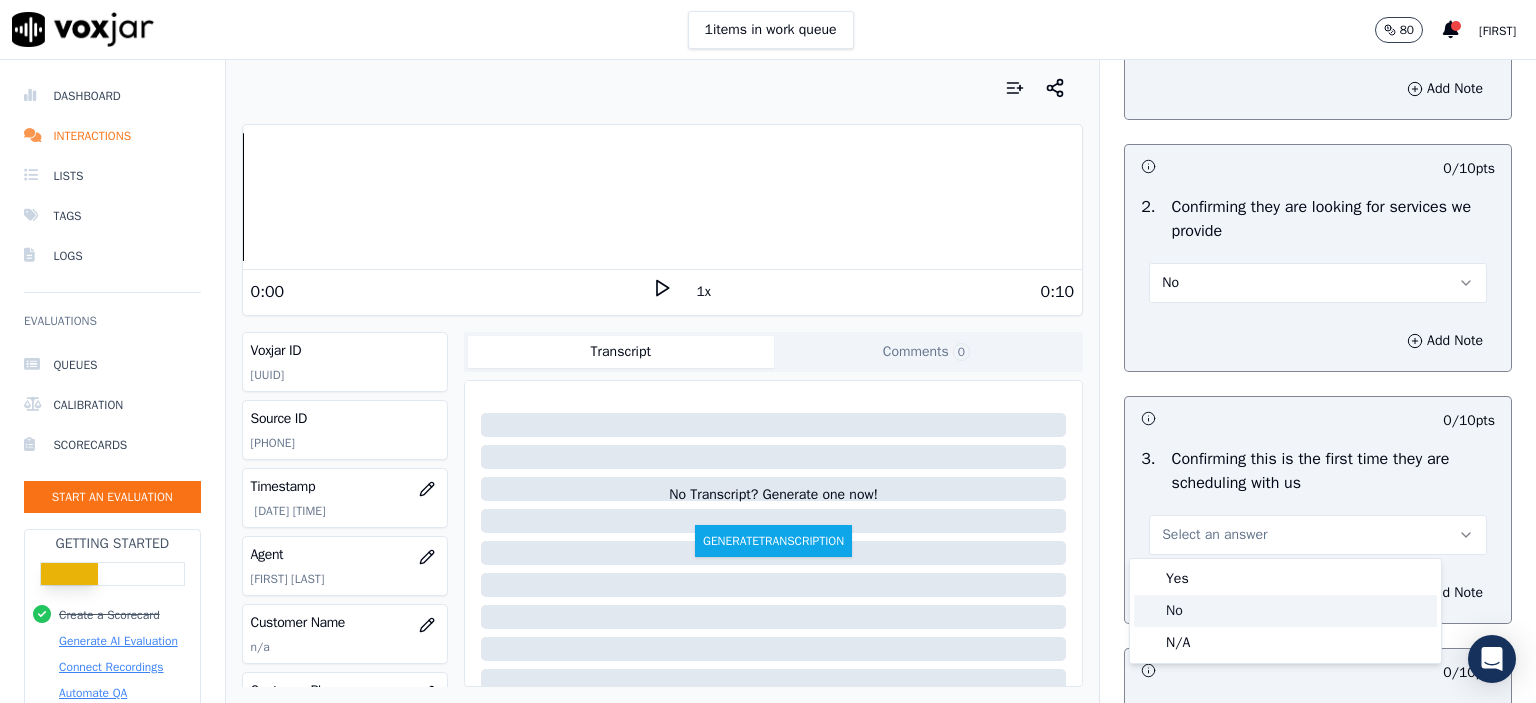 click on "No" 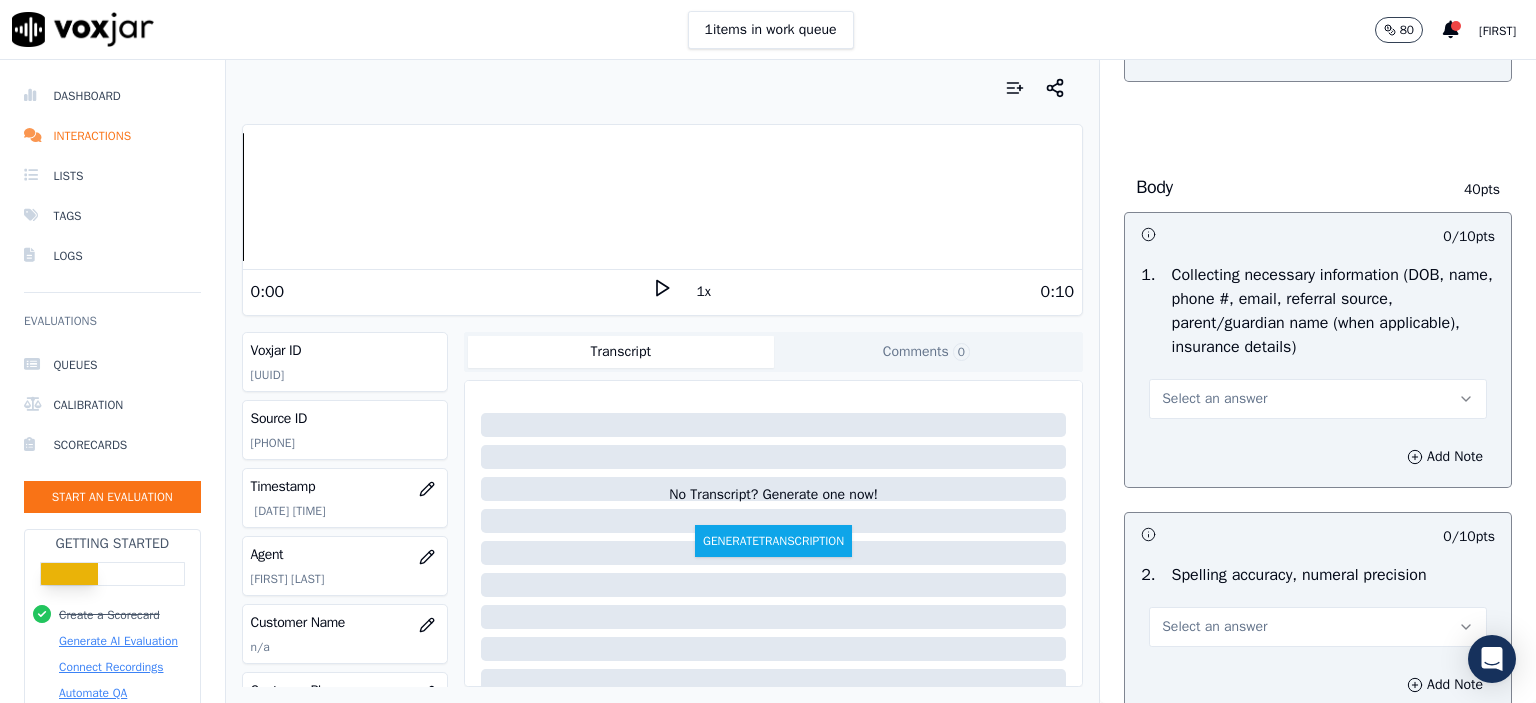 scroll, scrollTop: 1200, scrollLeft: 0, axis: vertical 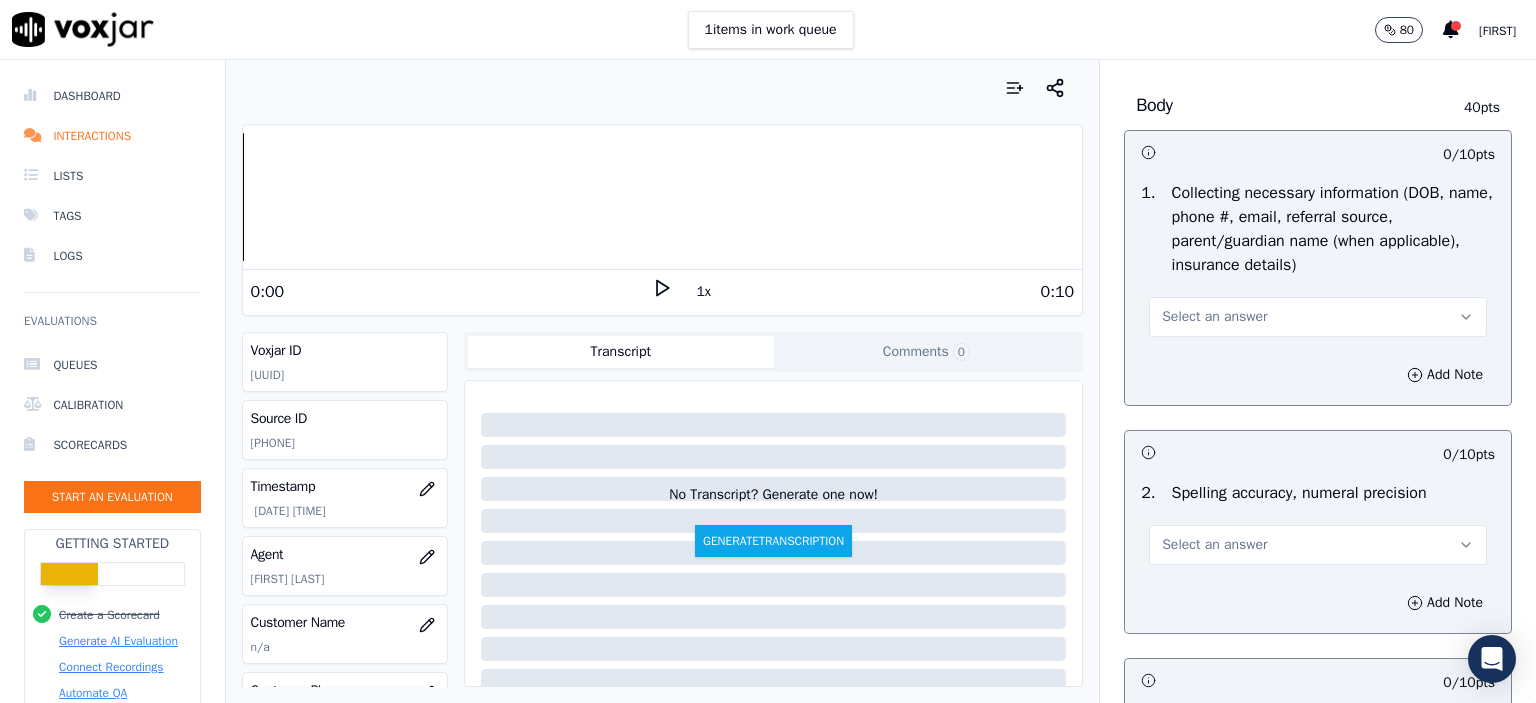 click on "Select an answer" at bounding box center (1214, 317) 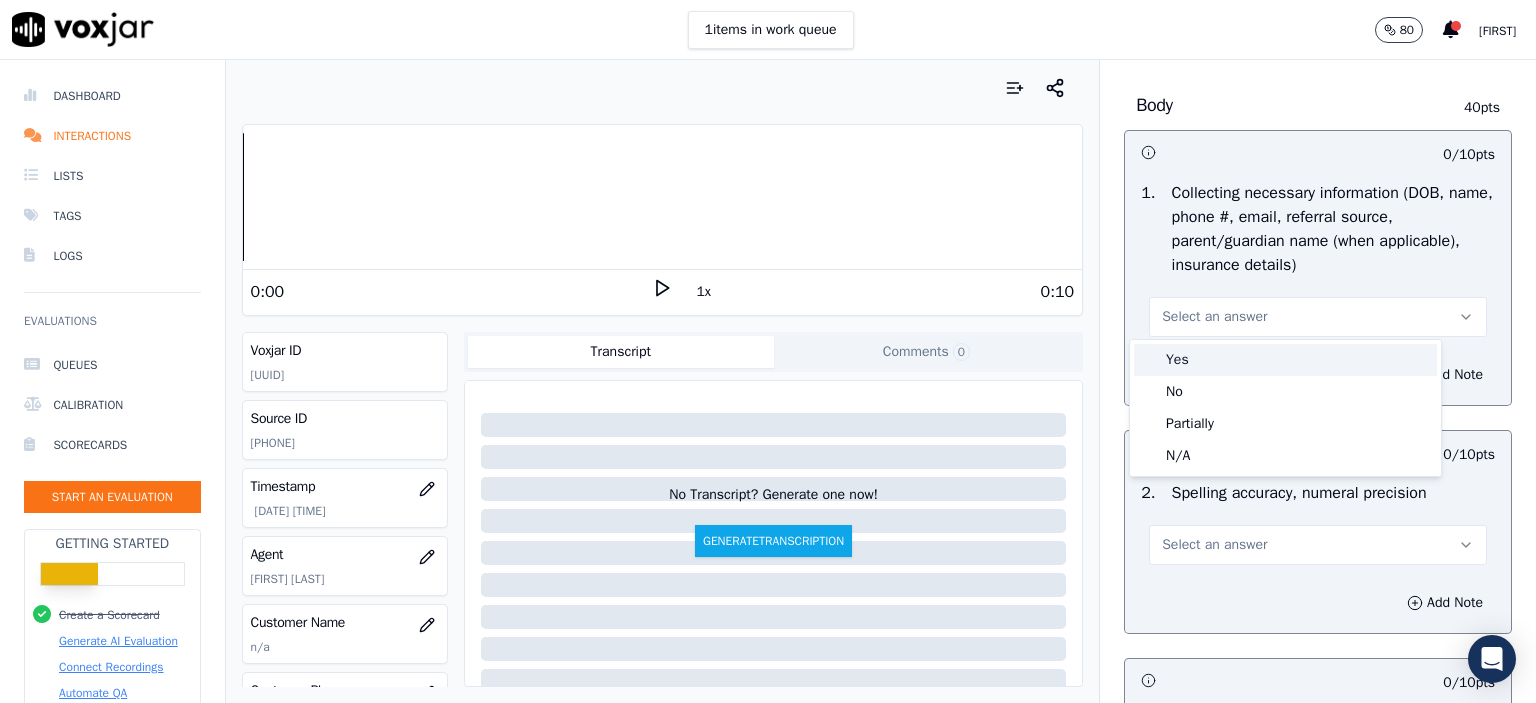 click on "Yes" at bounding box center [1285, 360] 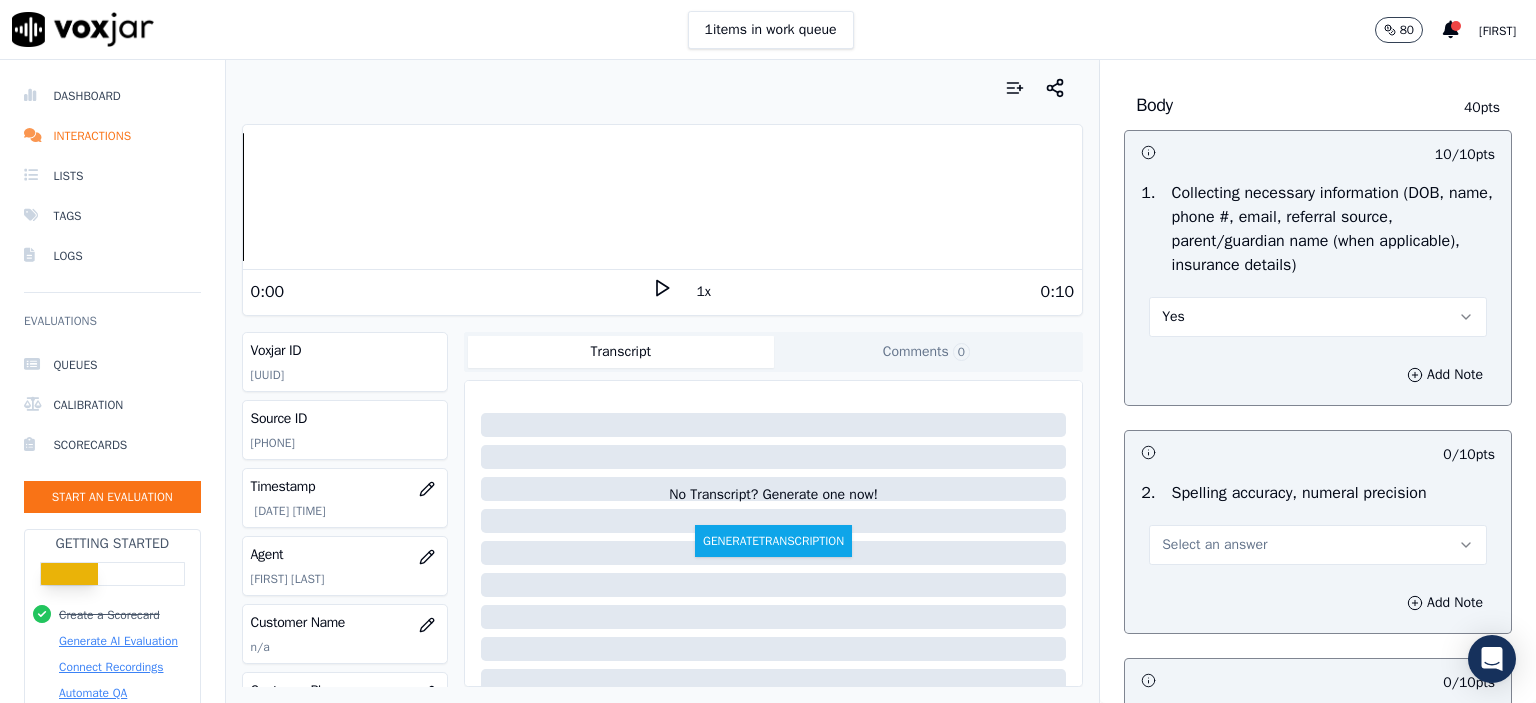 click on "Yes" at bounding box center (1318, 317) 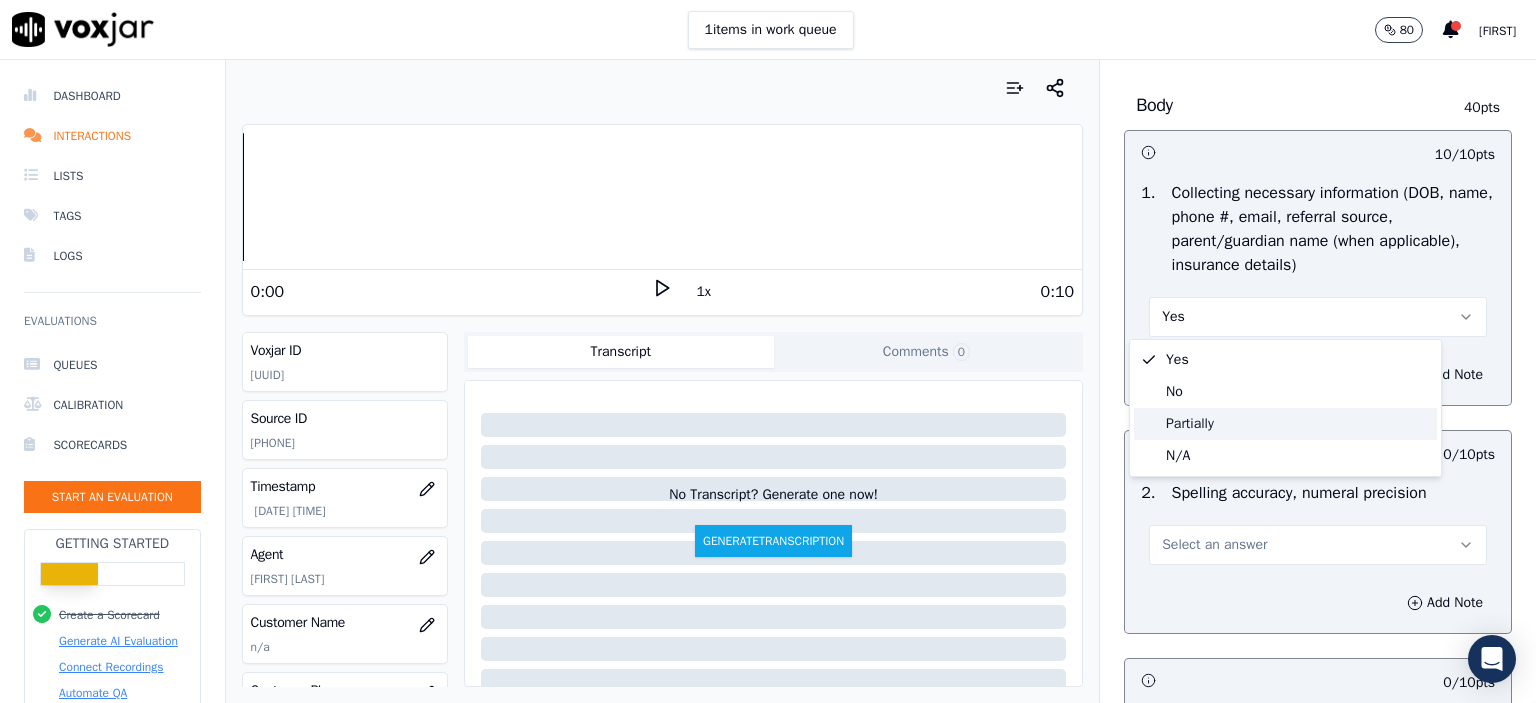 click on "Partially" 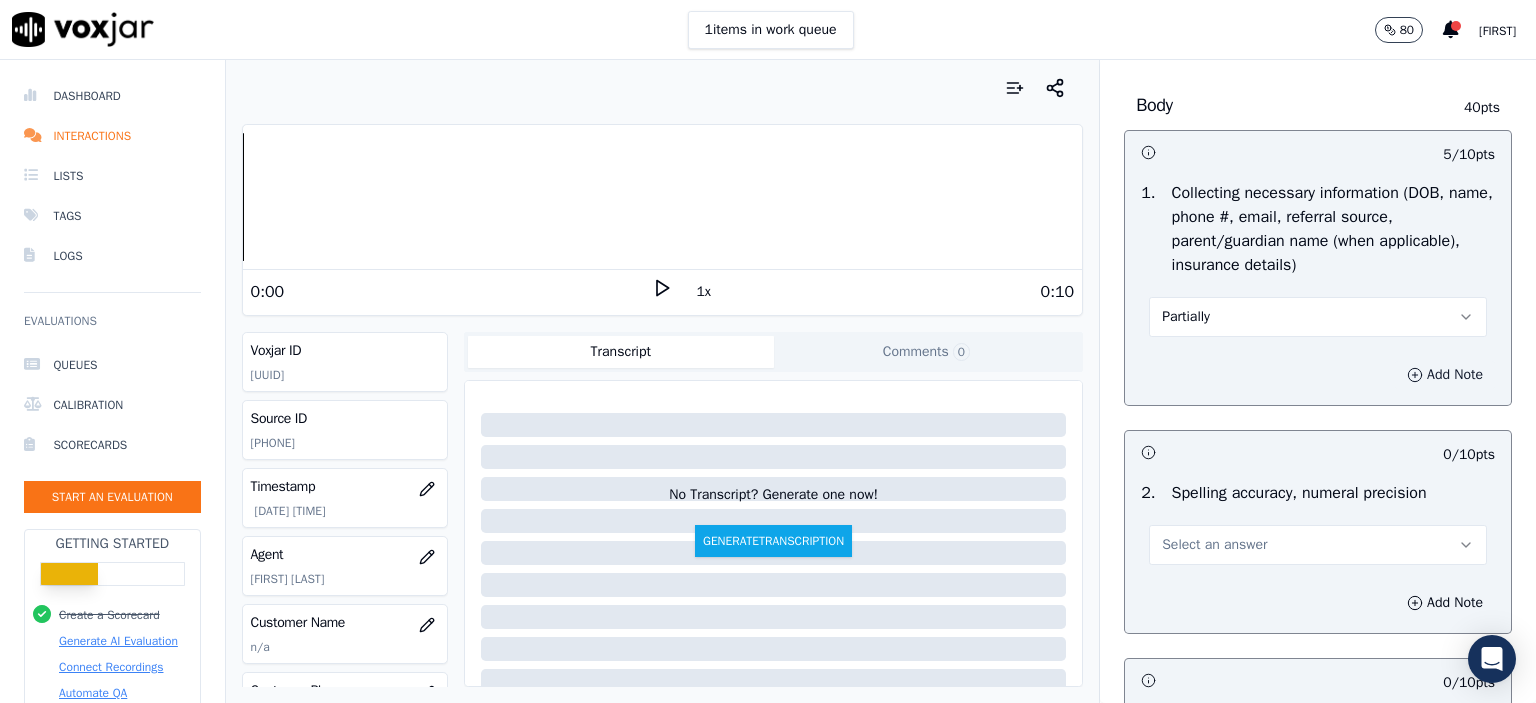 click on "Add Note" at bounding box center [1445, 375] 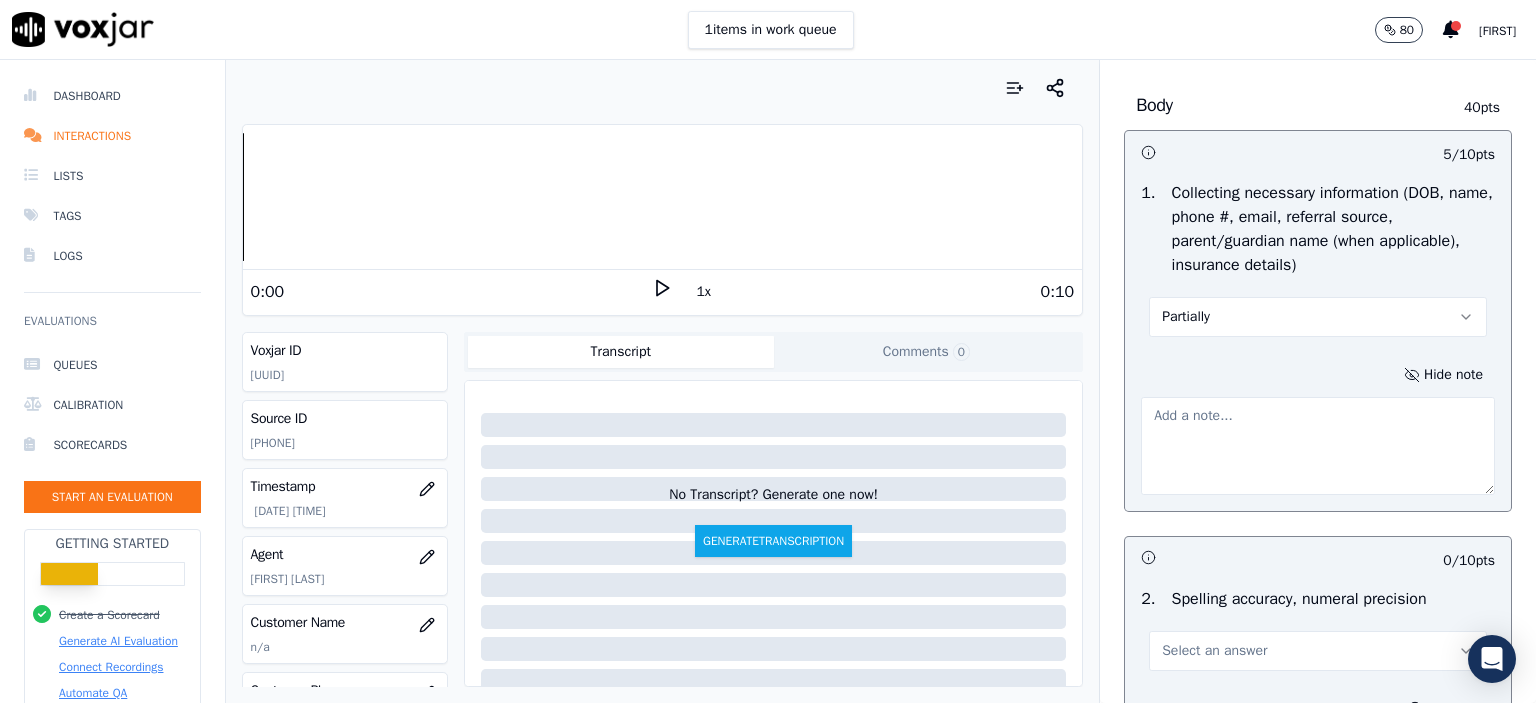 click at bounding box center [1318, 446] 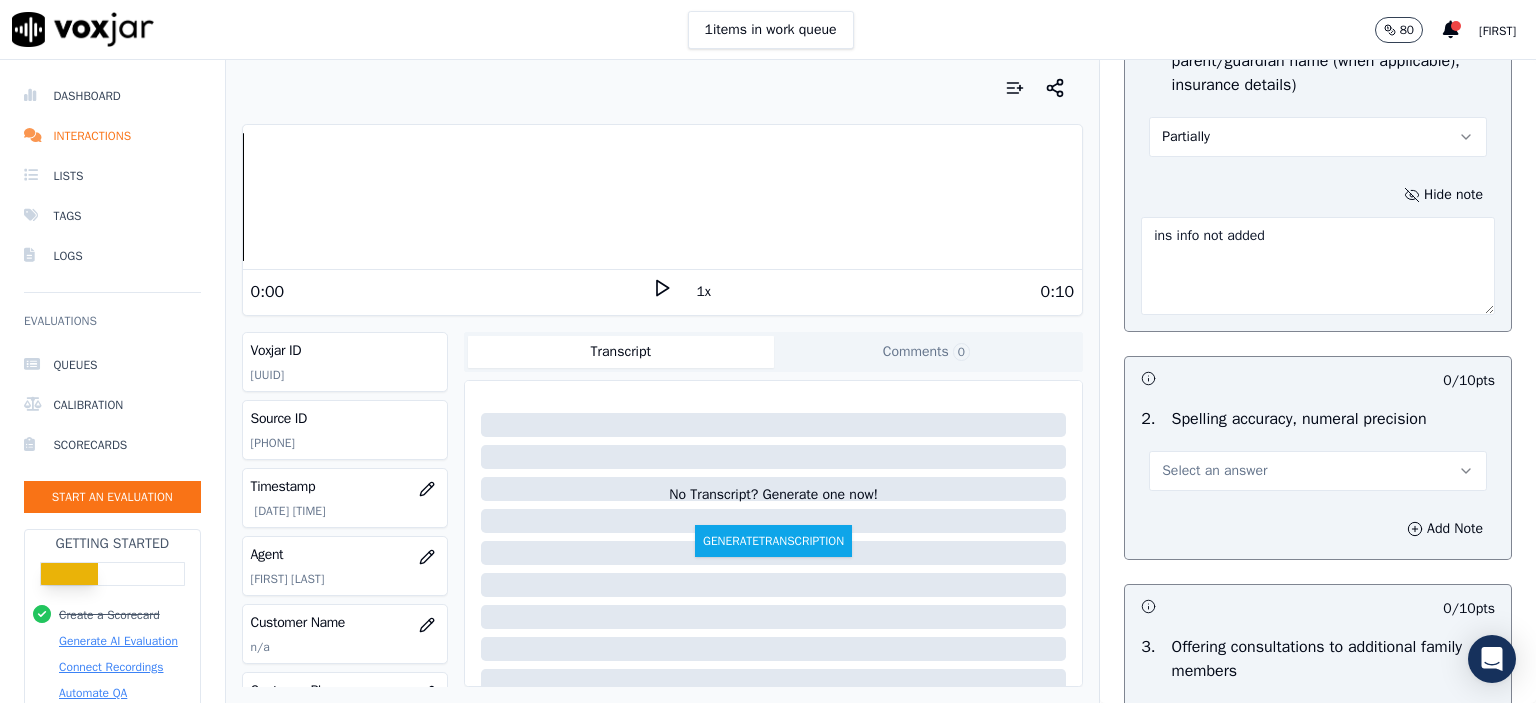 scroll, scrollTop: 1400, scrollLeft: 0, axis: vertical 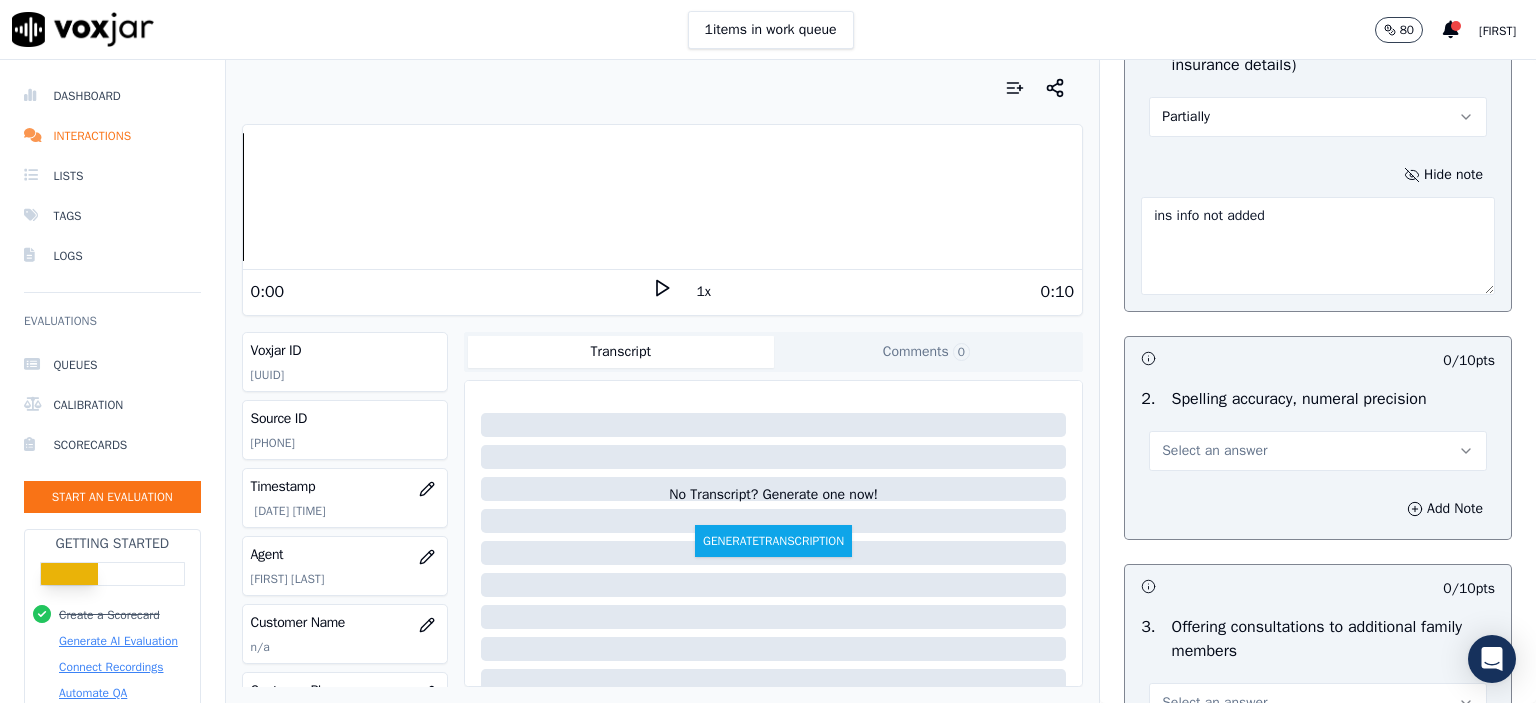 type on "ins info not added" 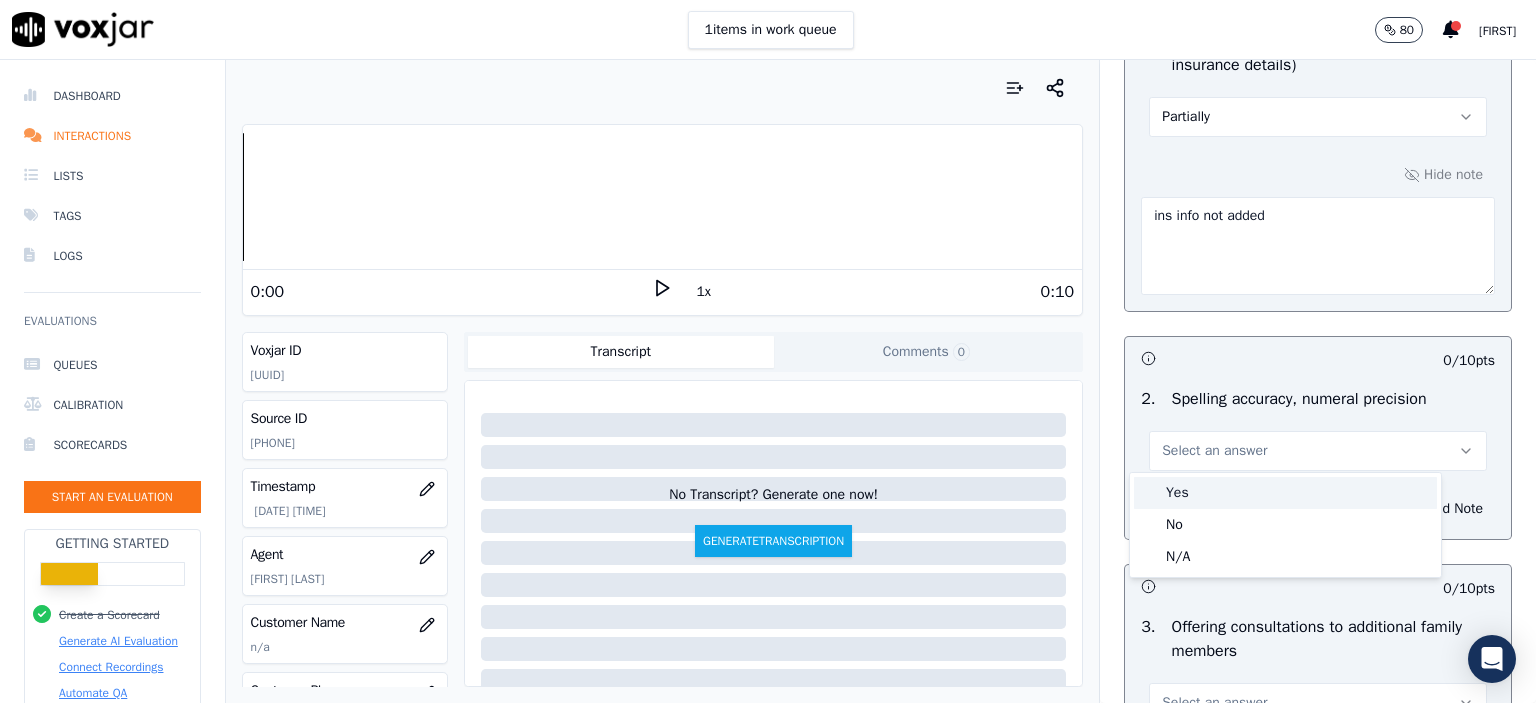 drag, startPoint x: 1252, startPoint y: 507, endPoint x: 1210, endPoint y: 482, distance: 48.8774 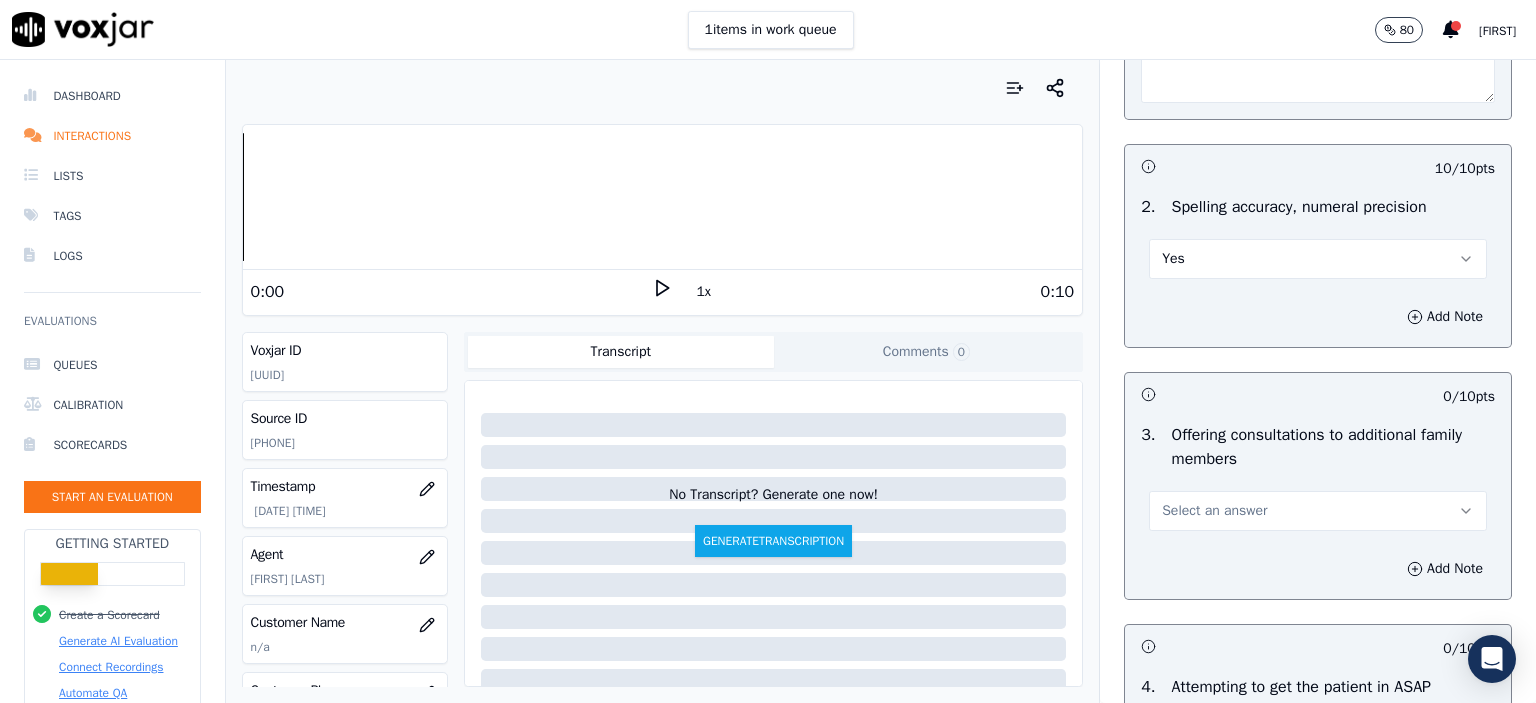 scroll, scrollTop: 1700, scrollLeft: 0, axis: vertical 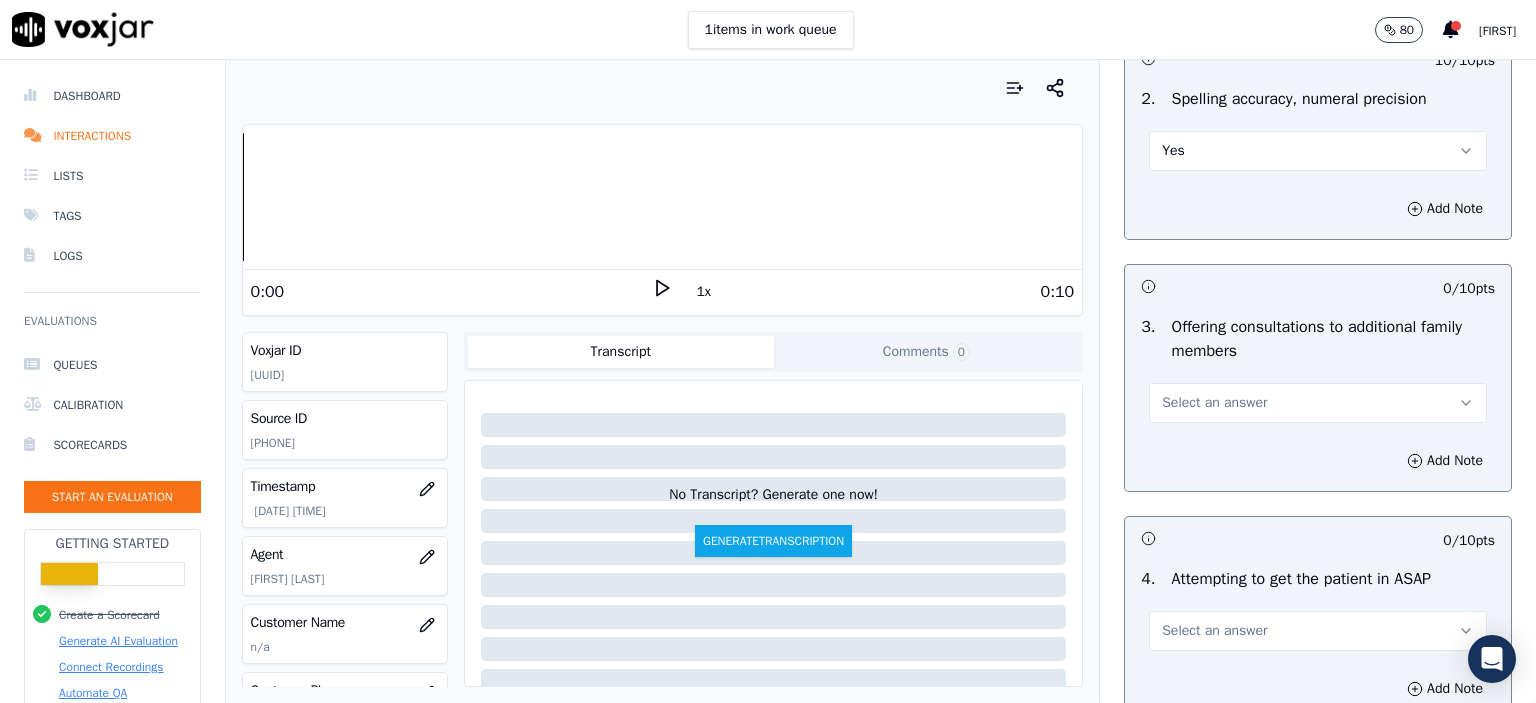 click on "Select an answer" at bounding box center [1318, 403] 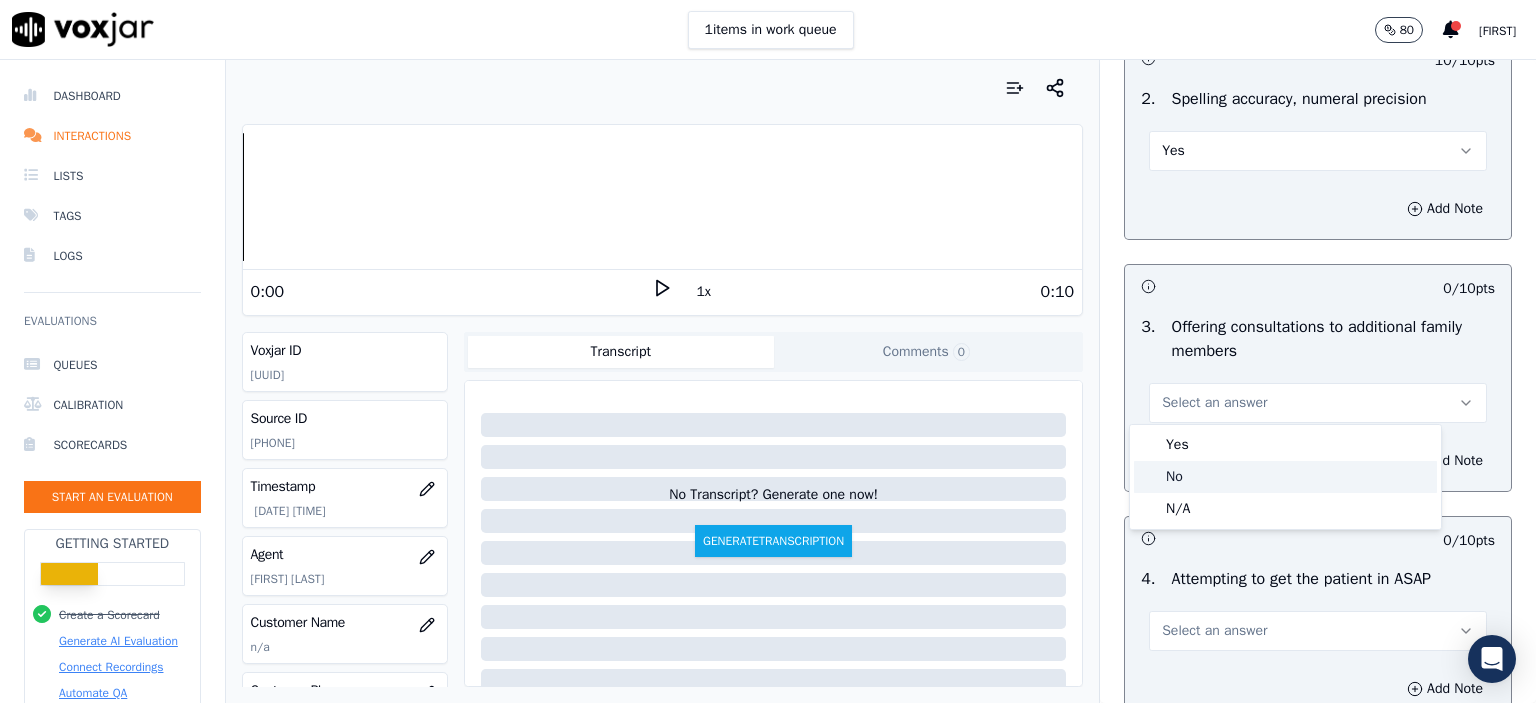 click on "No" 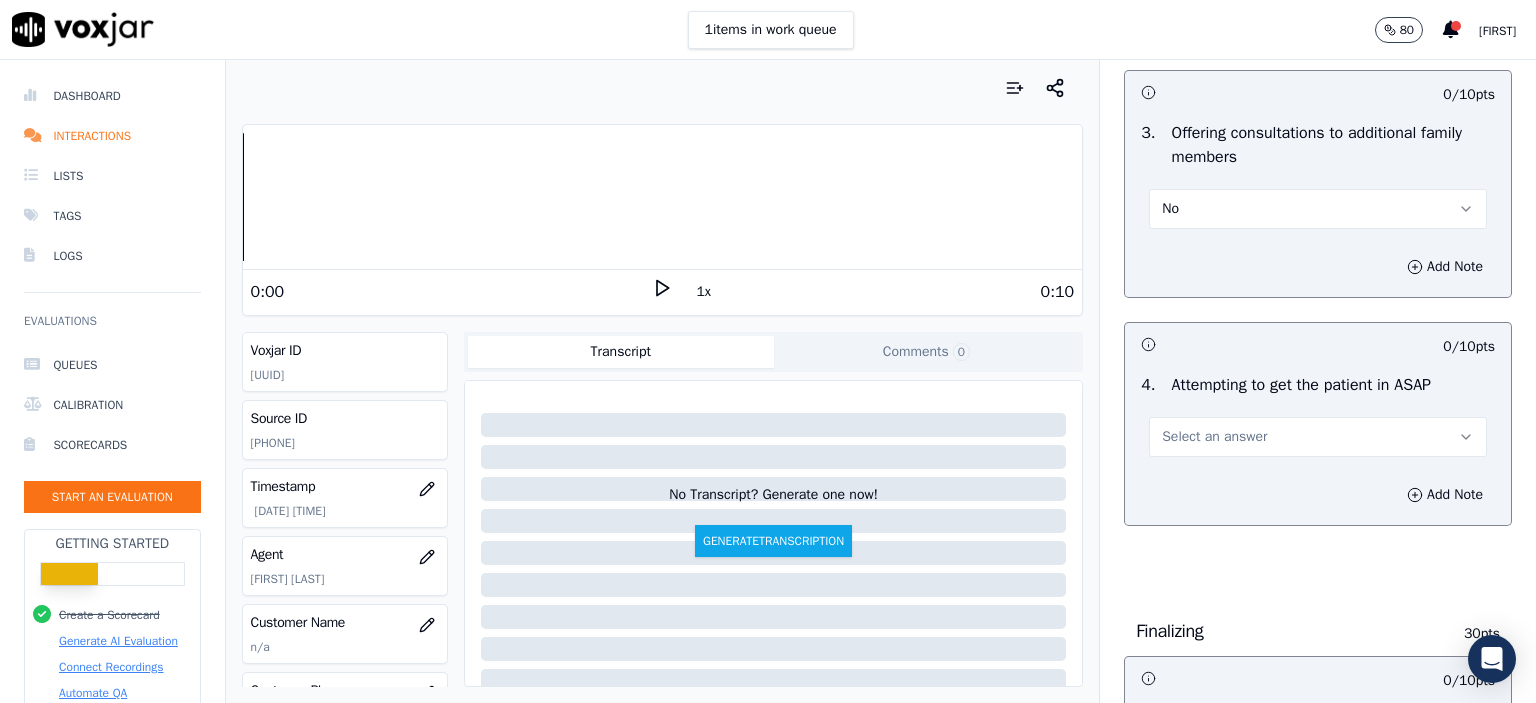 scroll, scrollTop: 1900, scrollLeft: 0, axis: vertical 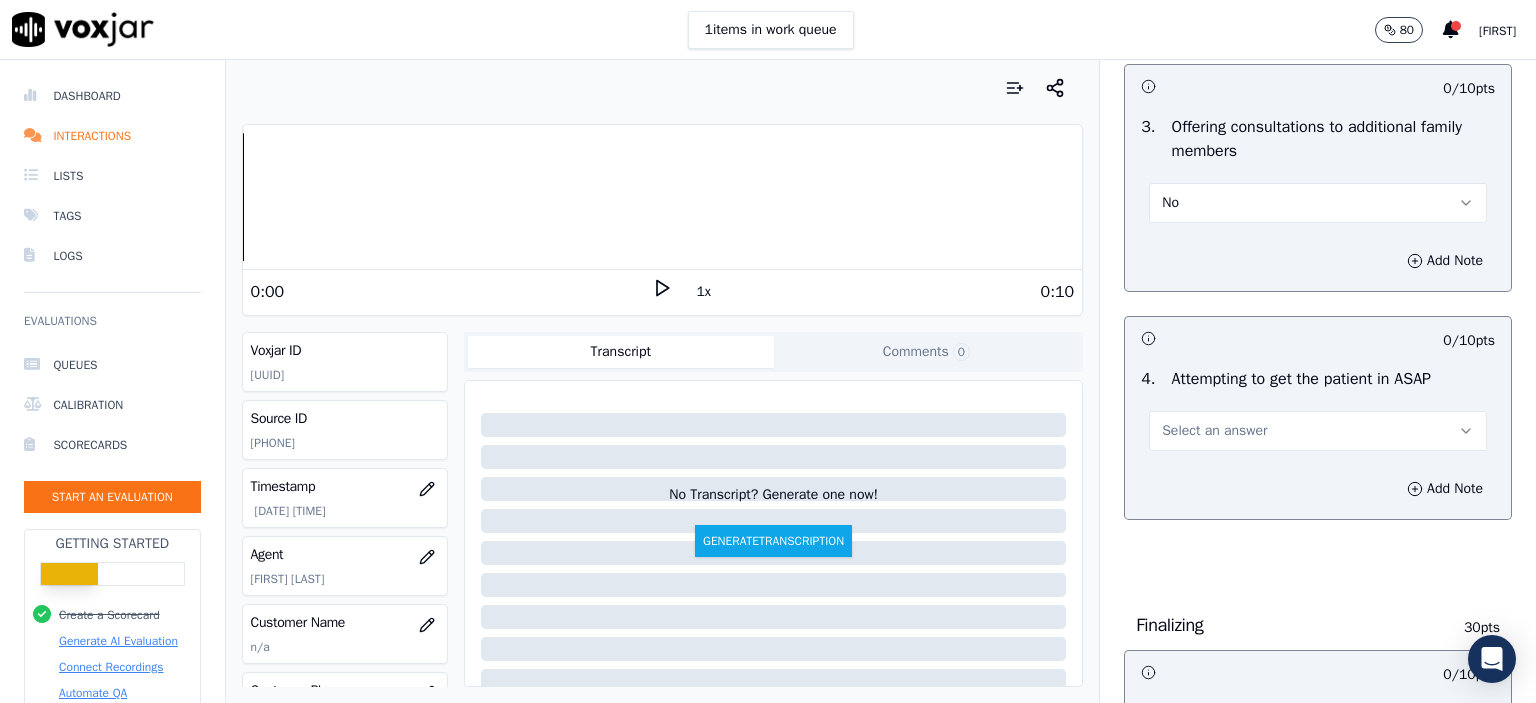 click on "Select an answer" at bounding box center [1318, 431] 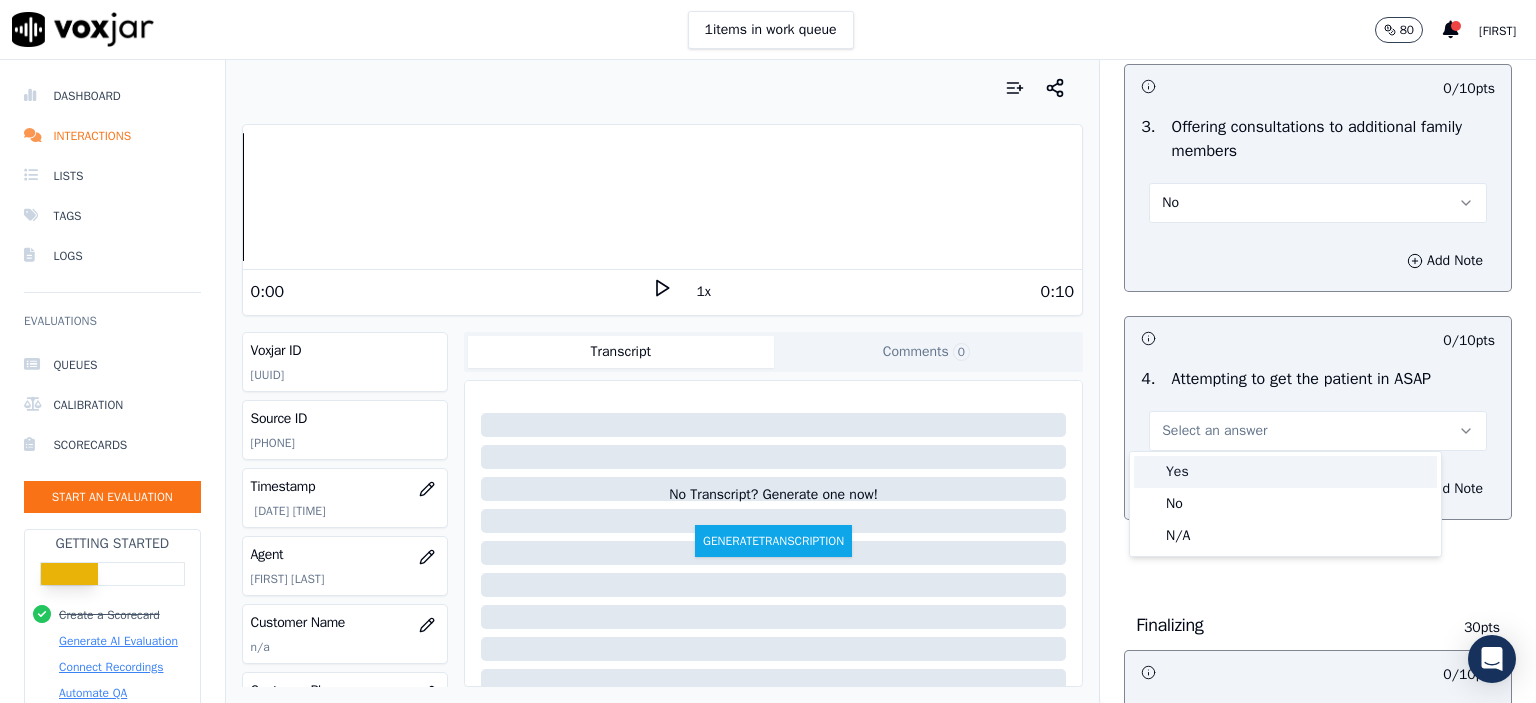 click on "Yes" at bounding box center (1285, 472) 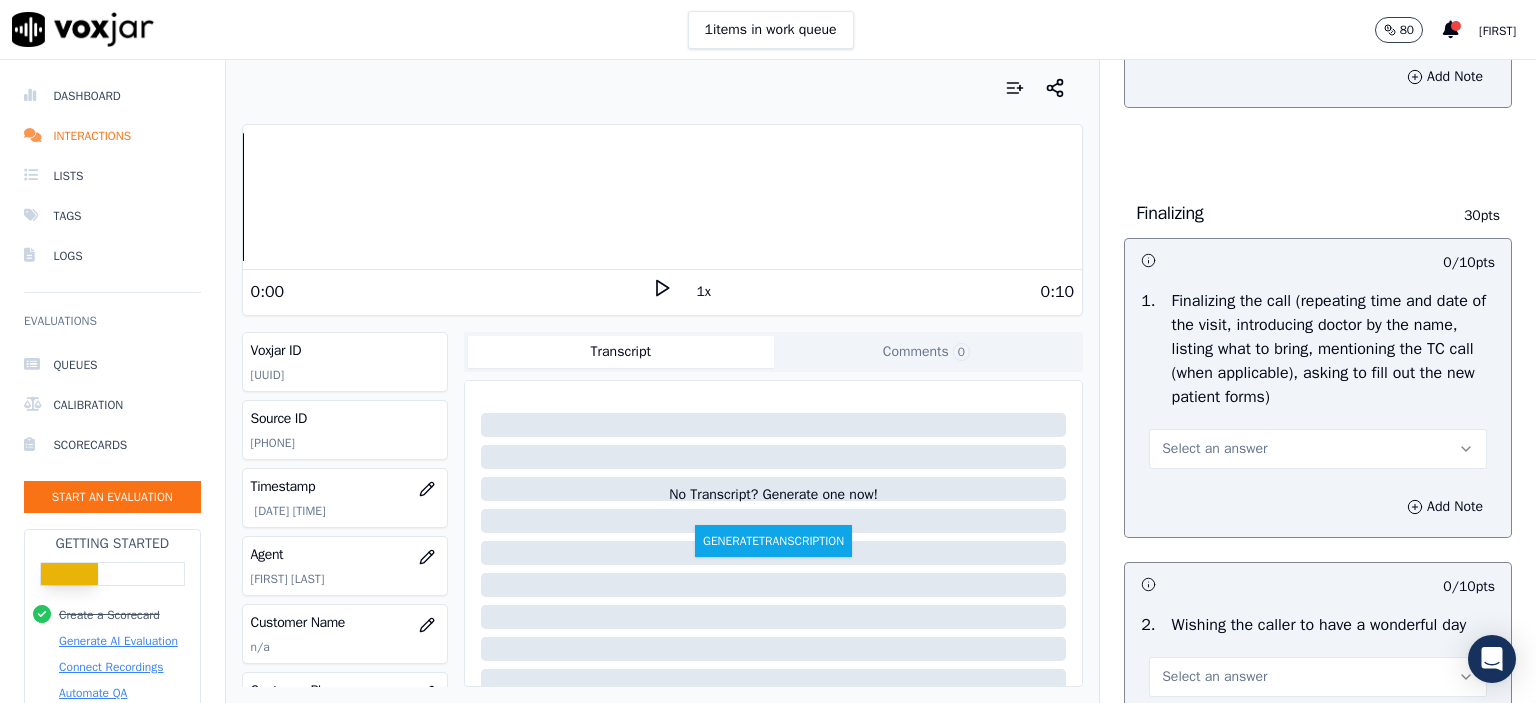 scroll, scrollTop: 2400, scrollLeft: 0, axis: vertical 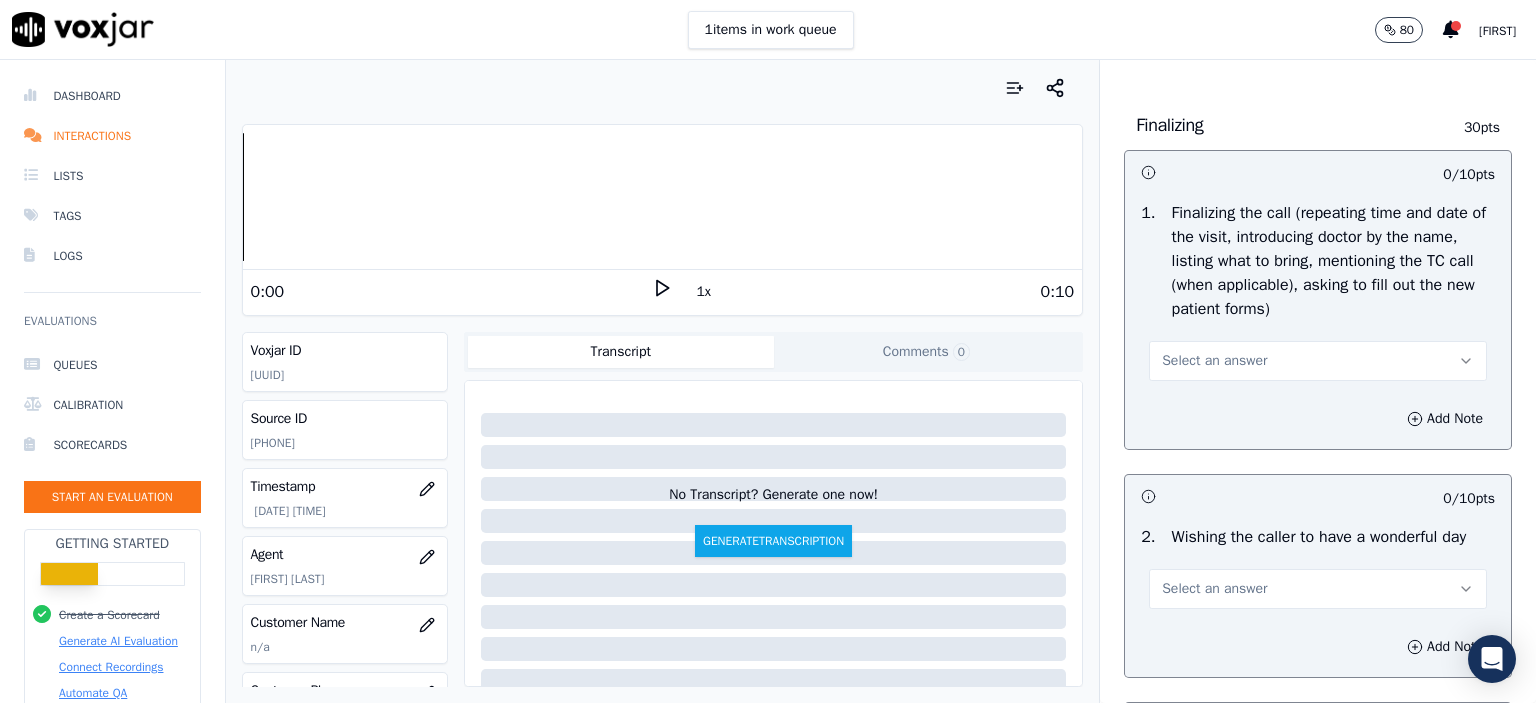 click on "Select an answer" at bounding box center [1318, 361] 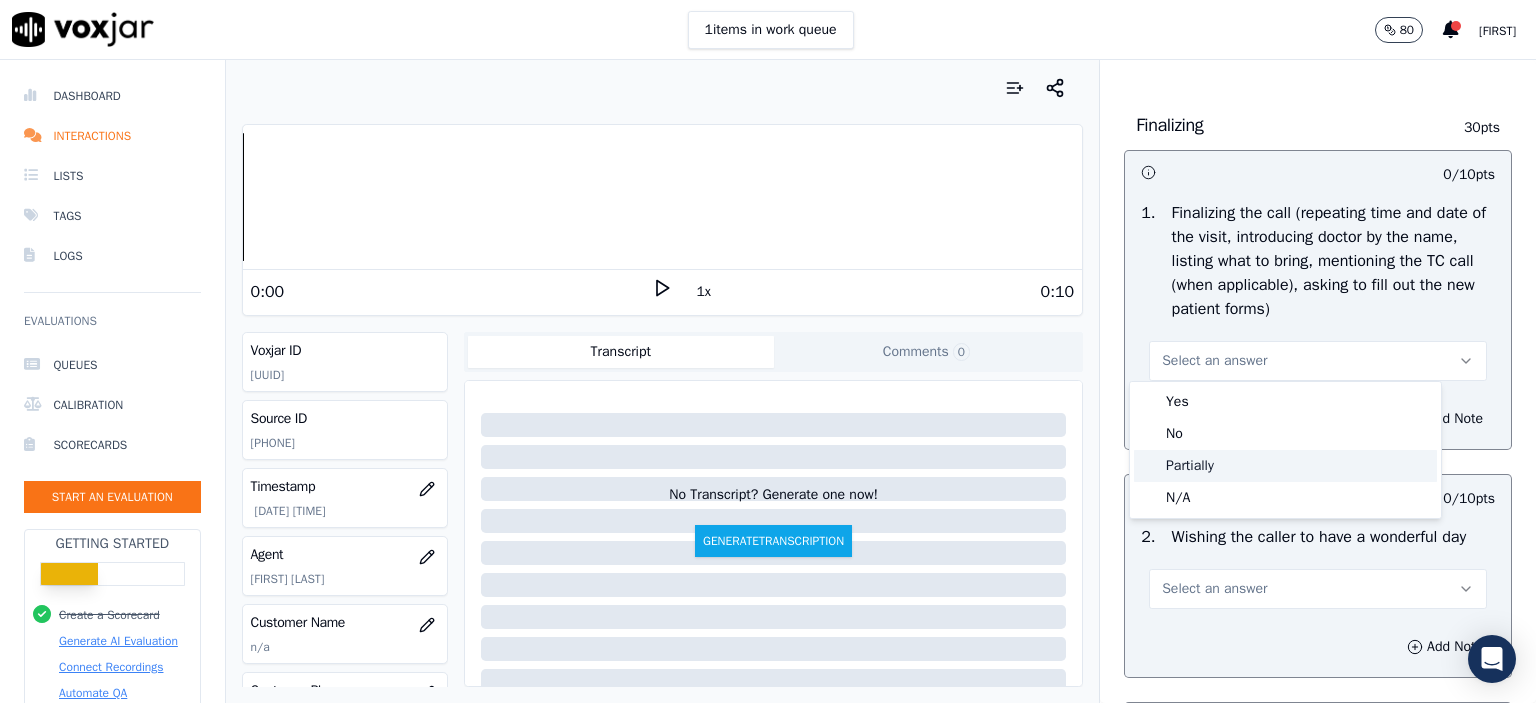 click on "Partially" 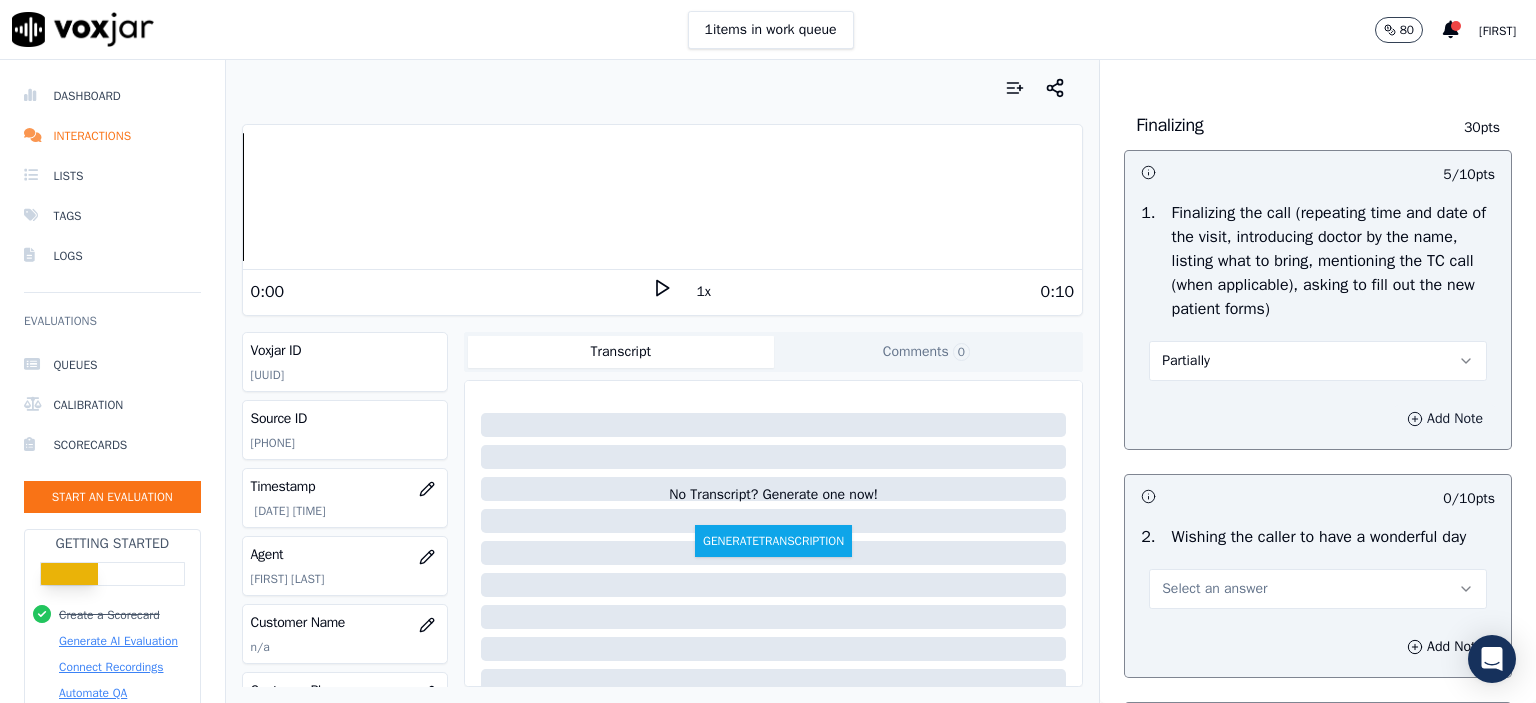 click on "Add Note" at bounding box center (1445, 419) 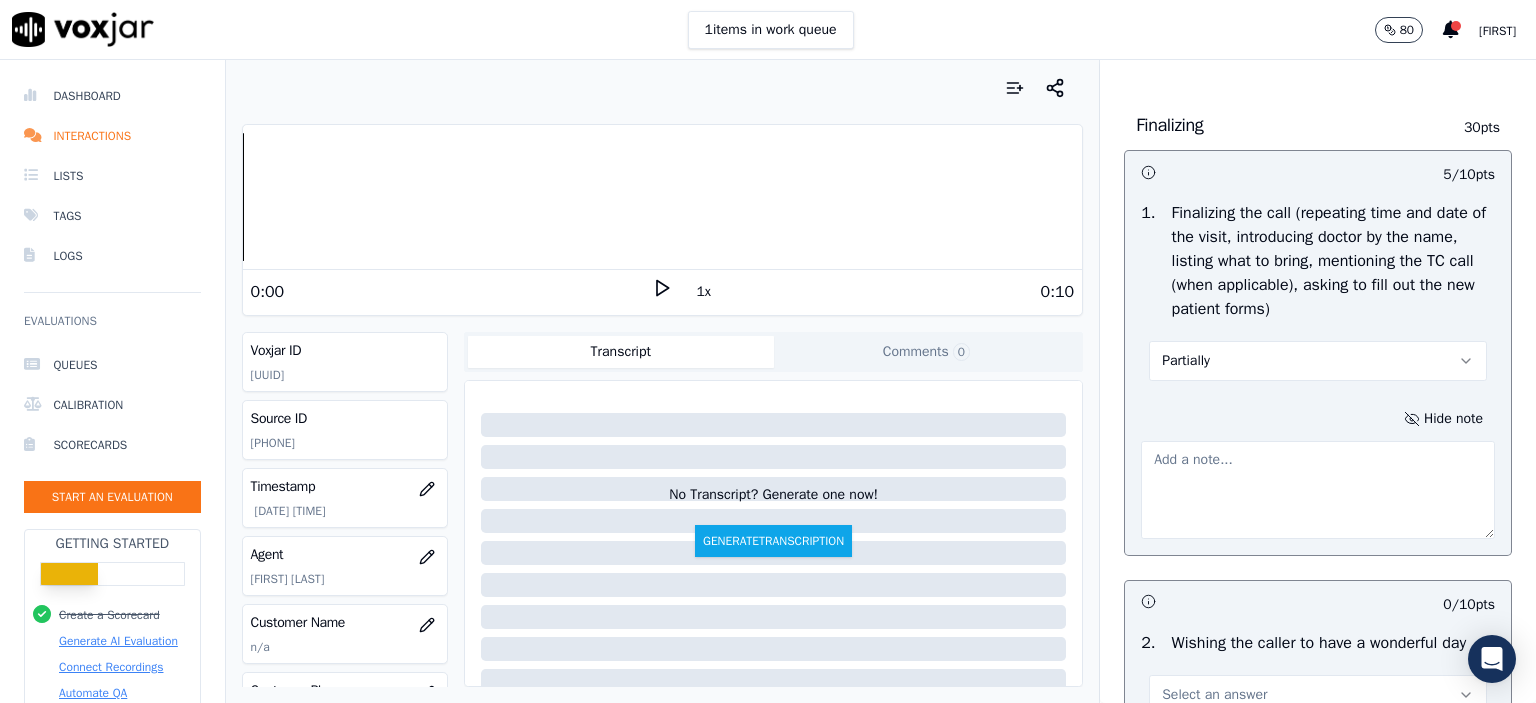 click at bounding box center [1318, 490] 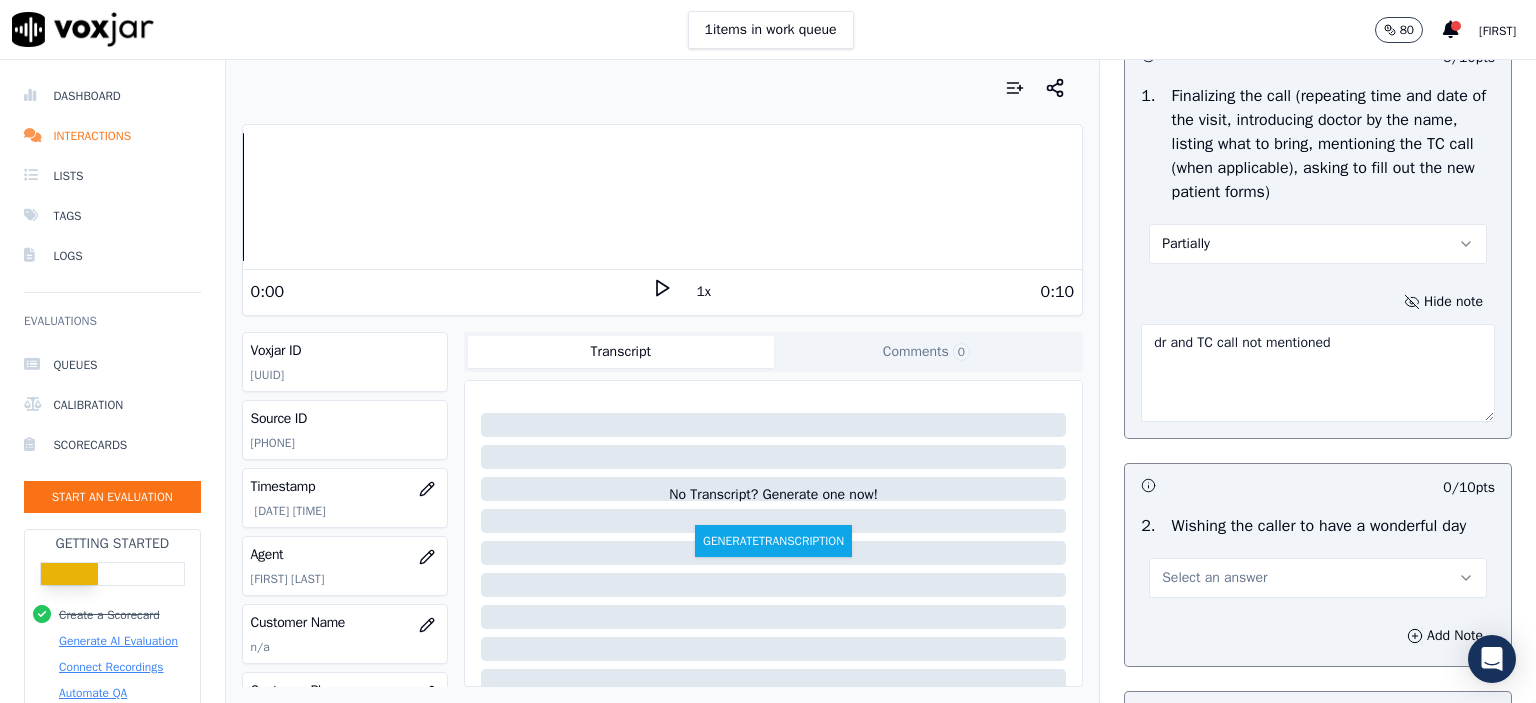 scroll, scrollTop: 2700, scrollLeft: 0, axis: vertical 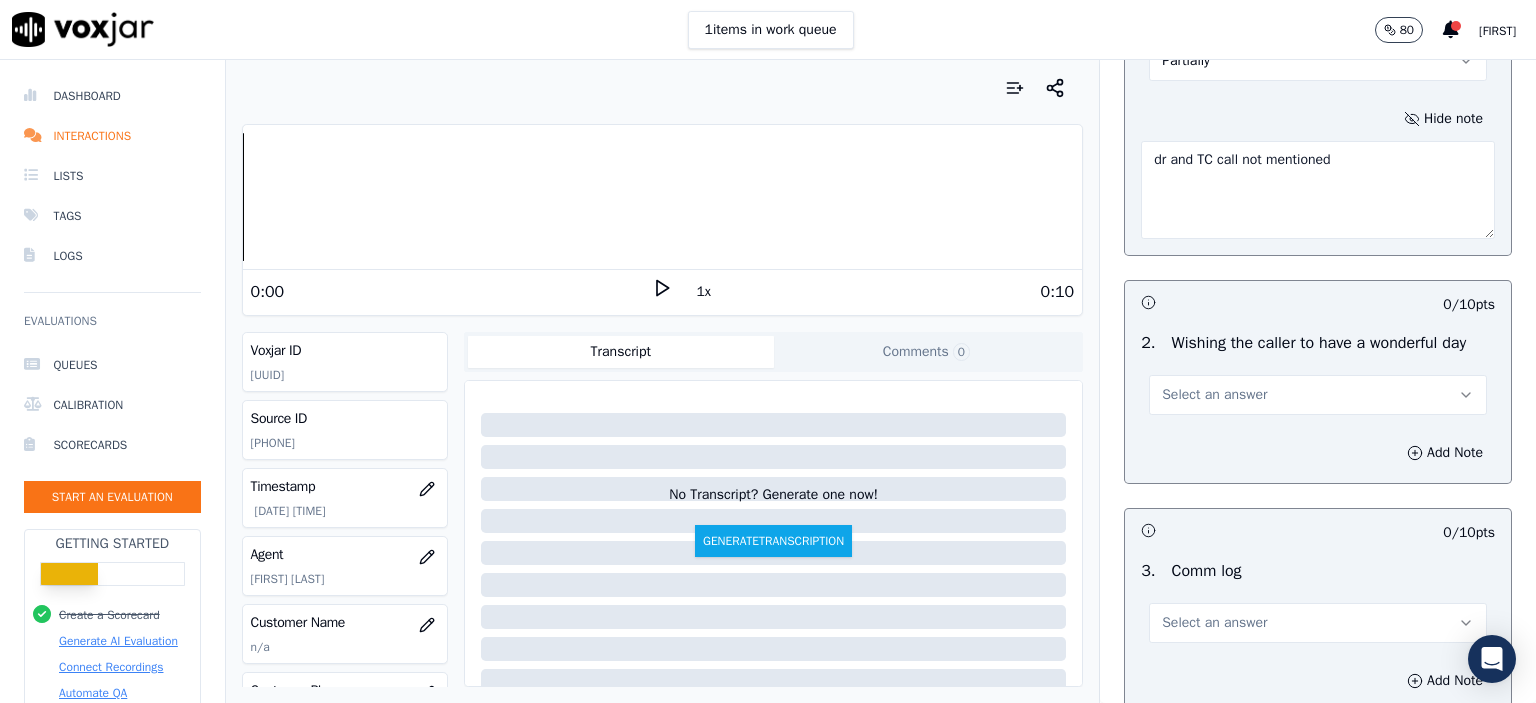 type on "dr and TC call not mentioned" 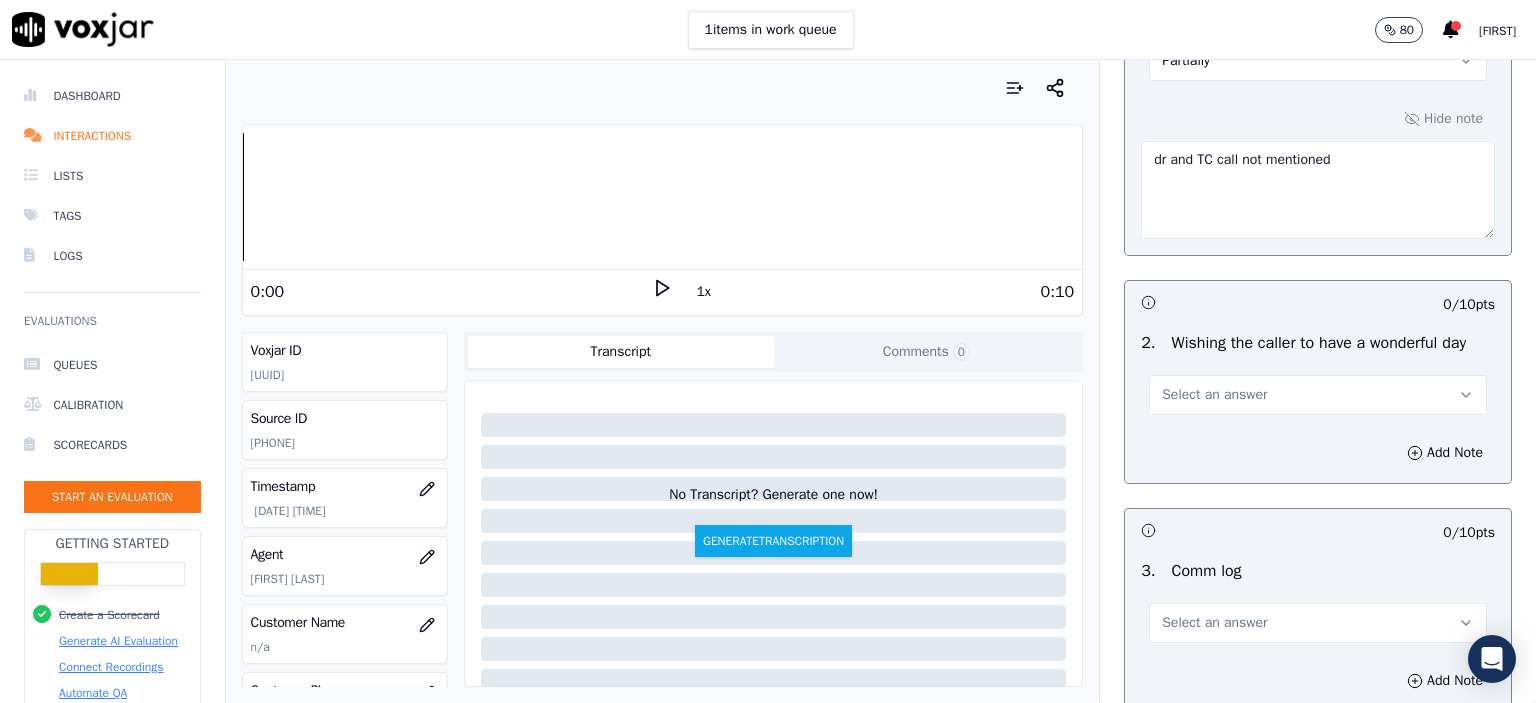 click on "Select an answer" at bounding box center (1318, 395) 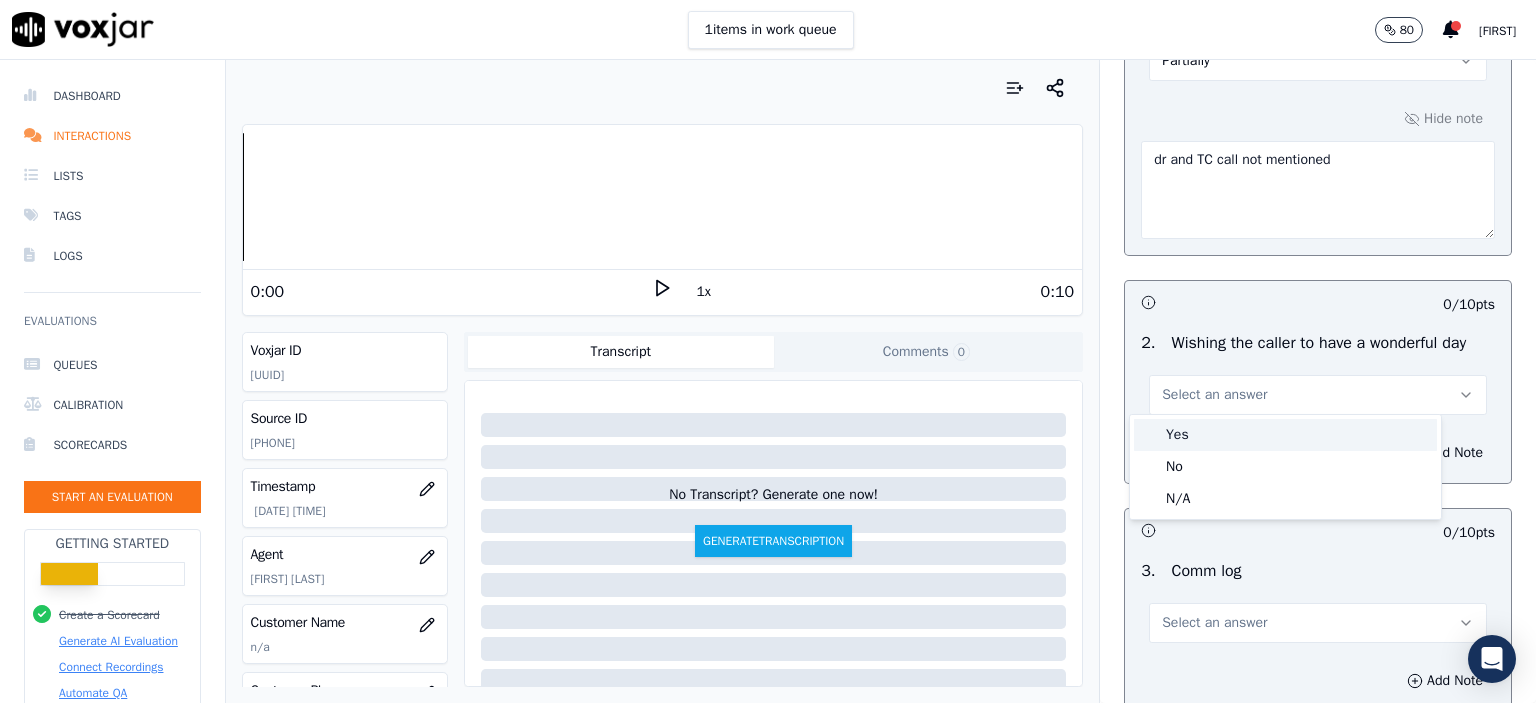 click on "Yes" at bounding box center (1285, 435) 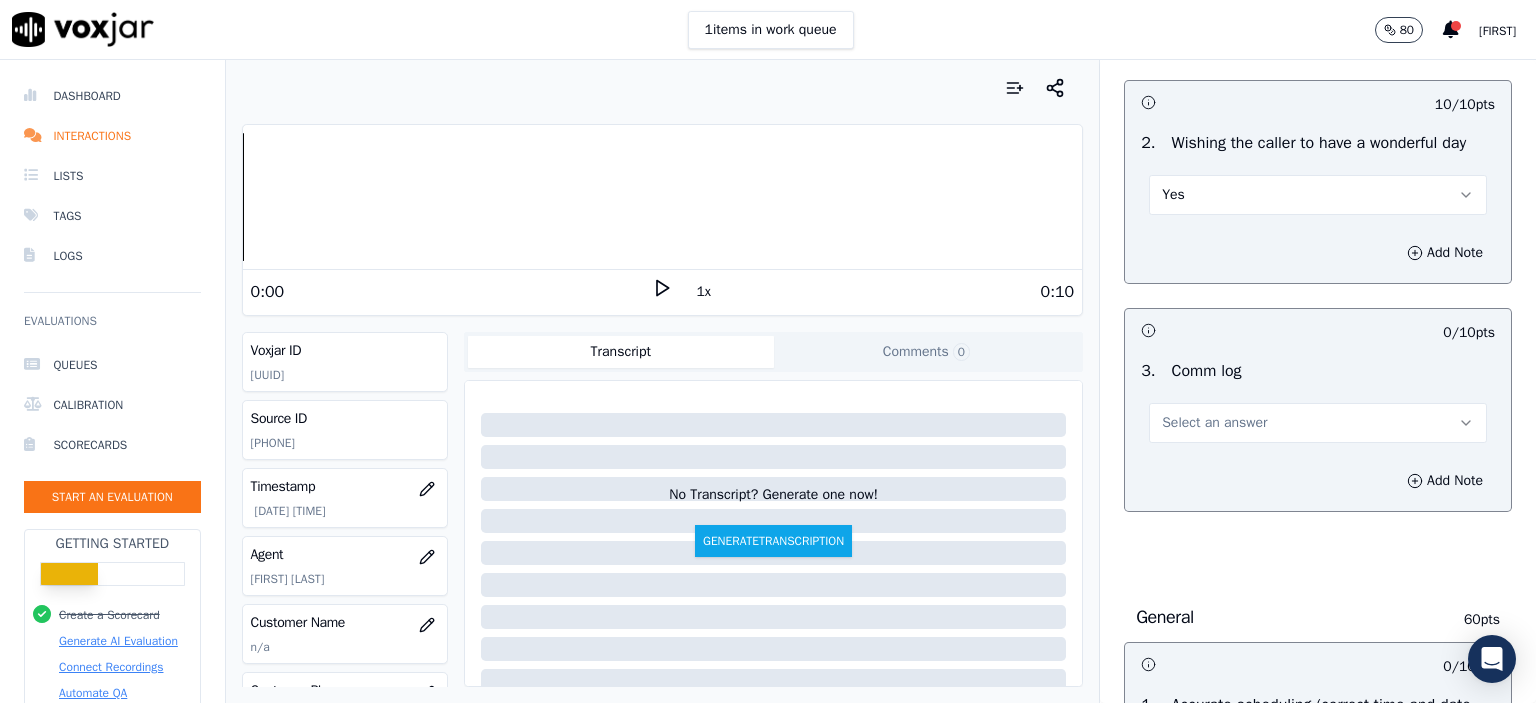click on "Select an answer" at bounding box center (1318, 423) 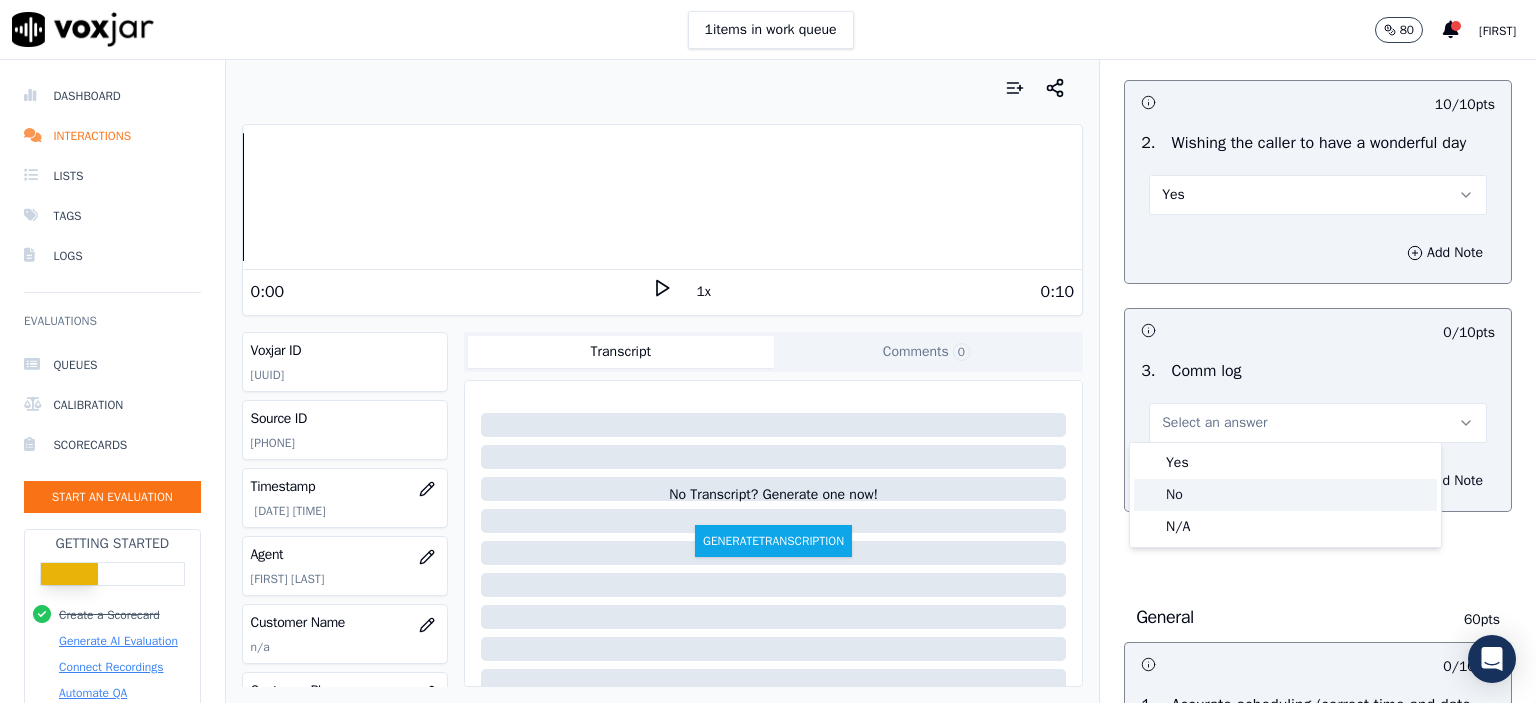 click on "No" 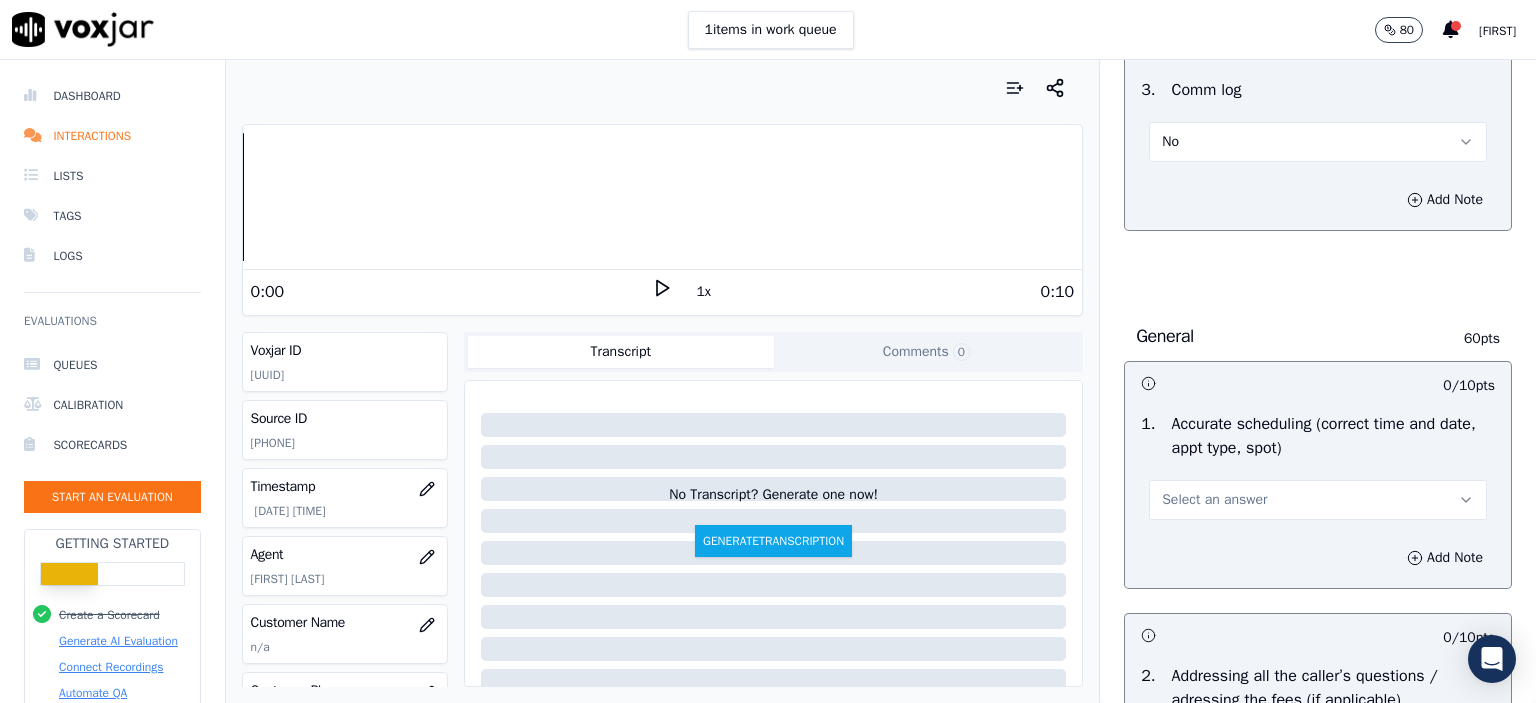 scroll, scrollTop: 3200, scrollLeft: 0, axis: vertical 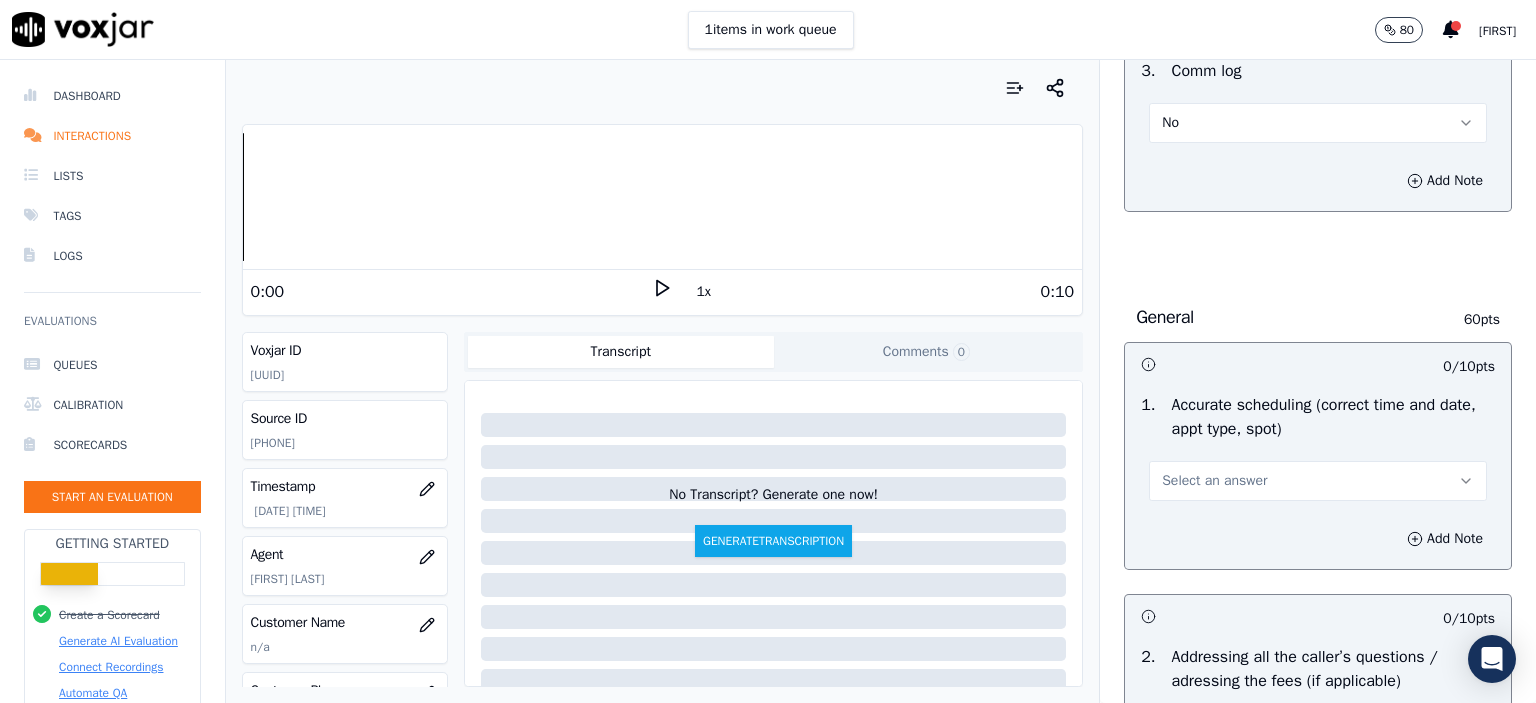 click on "Select an answer" at bounding box center [1318, 481] 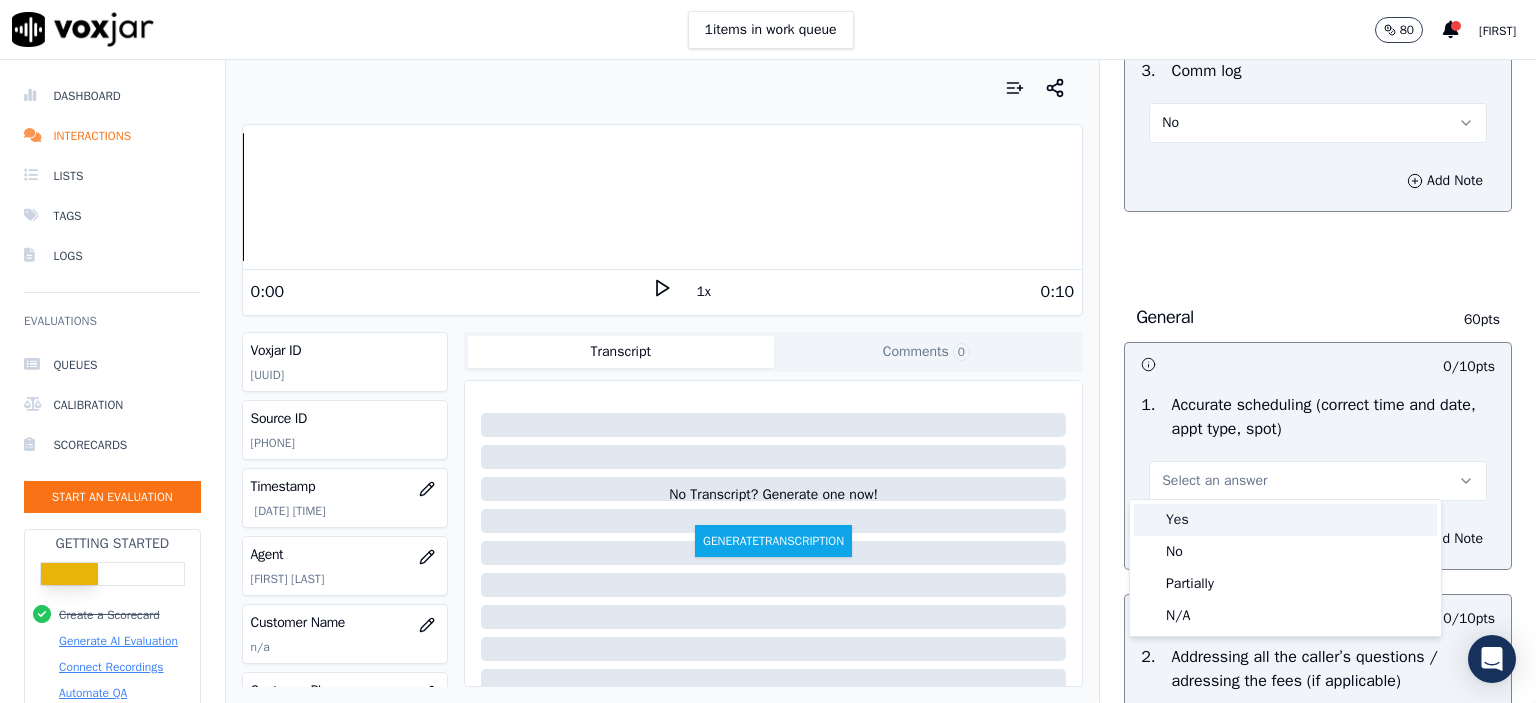 click on "Yes" at bounding box center (1285, 520) 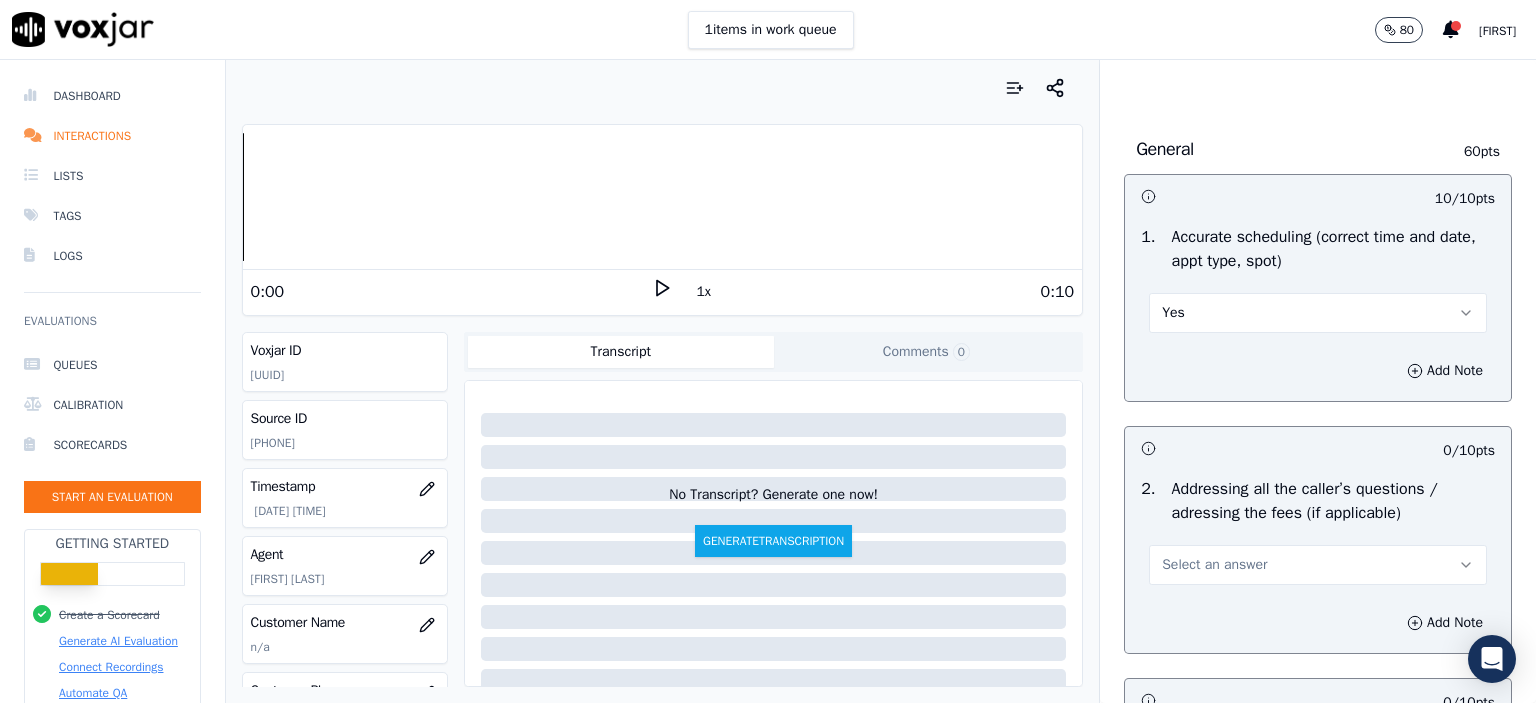 scroll, scrollTop: 3400, scrollLeft: 0, axis: vertical 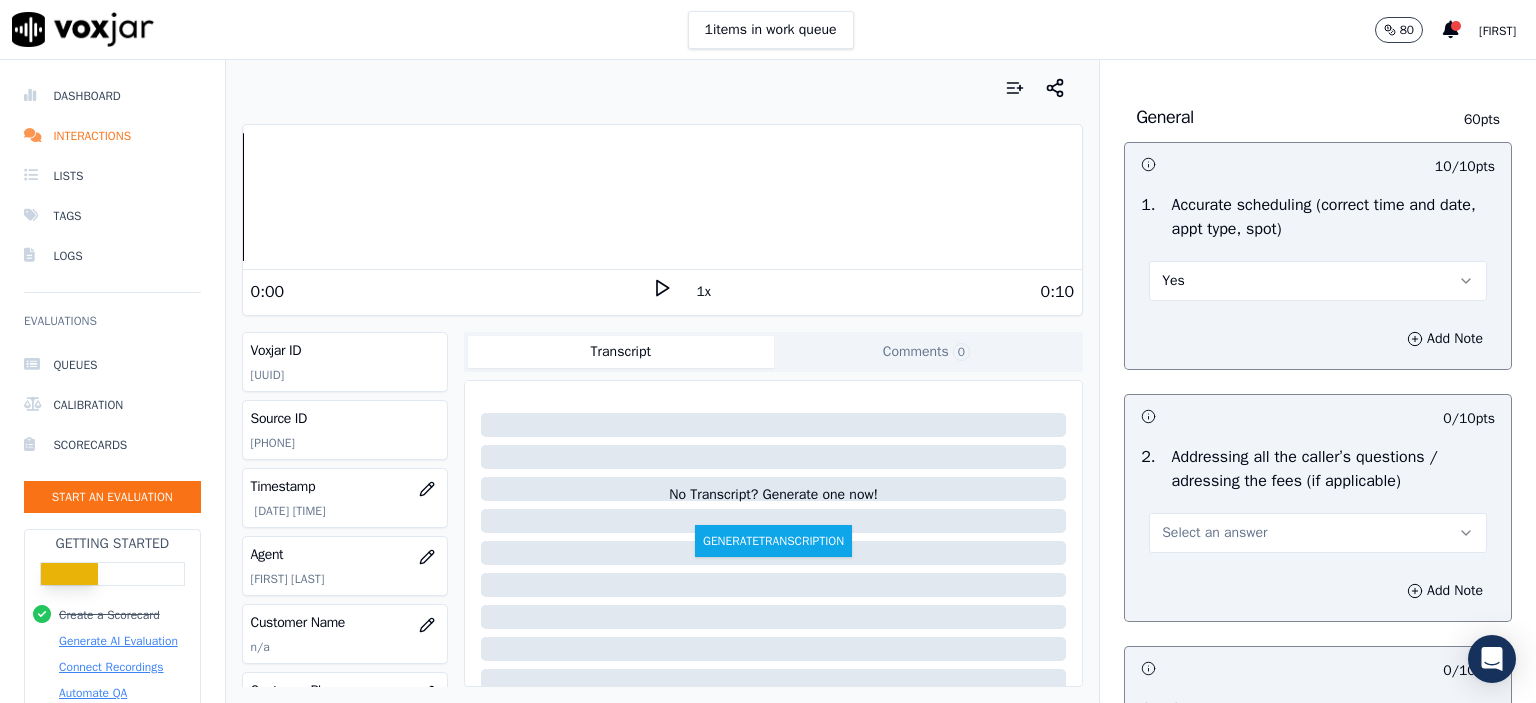 click on "Select an answer" at bounding box center [1318, 533] 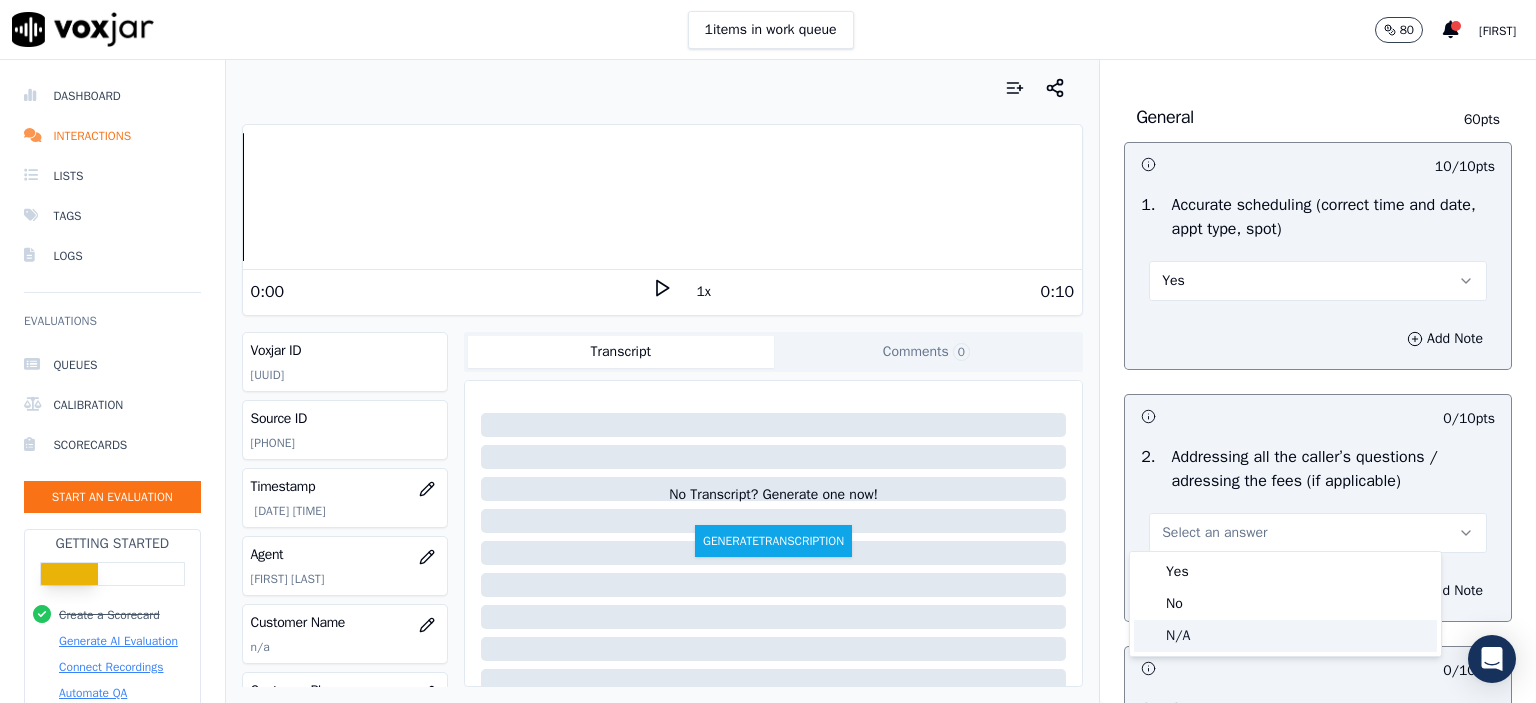 click on "N/A" 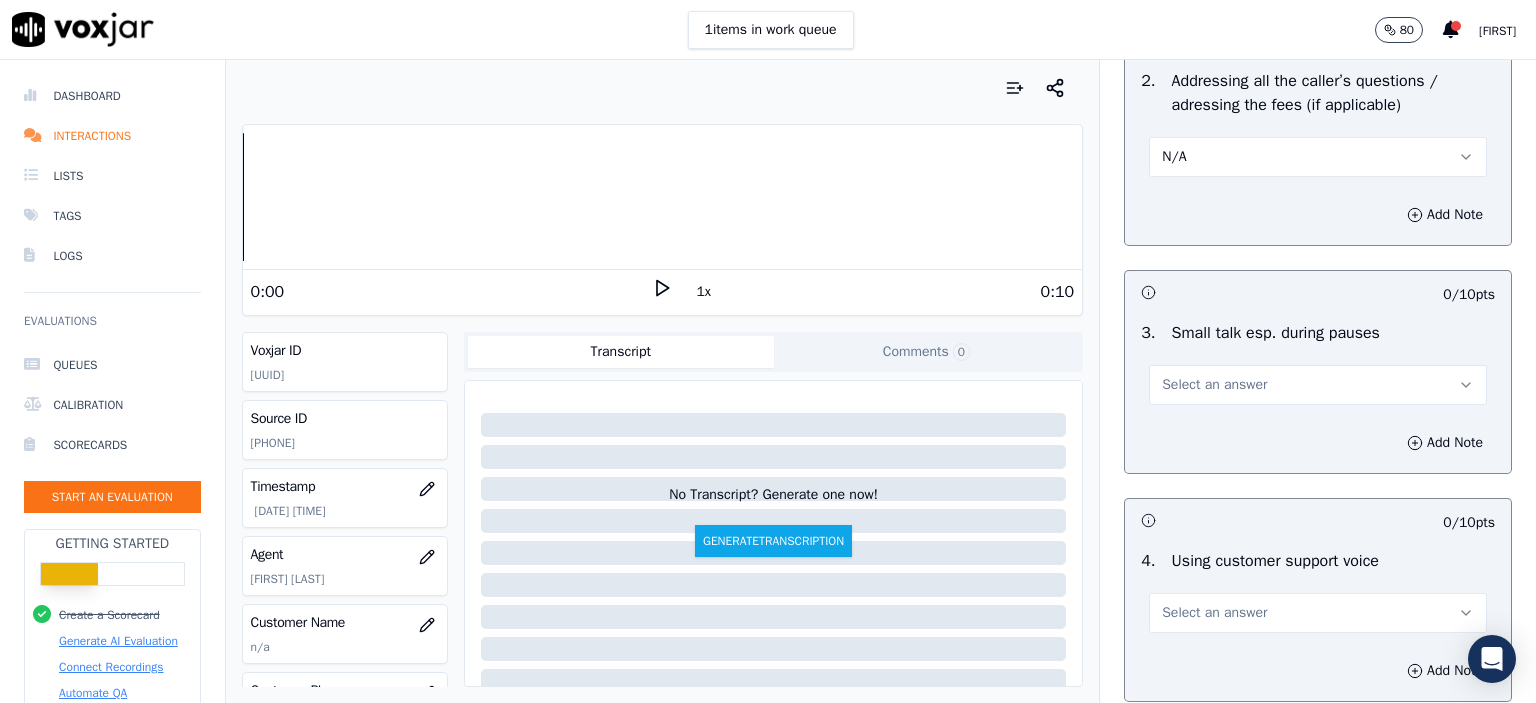 scroll, scrollTop: 3800, scrollLeft: 0, axis: vertical 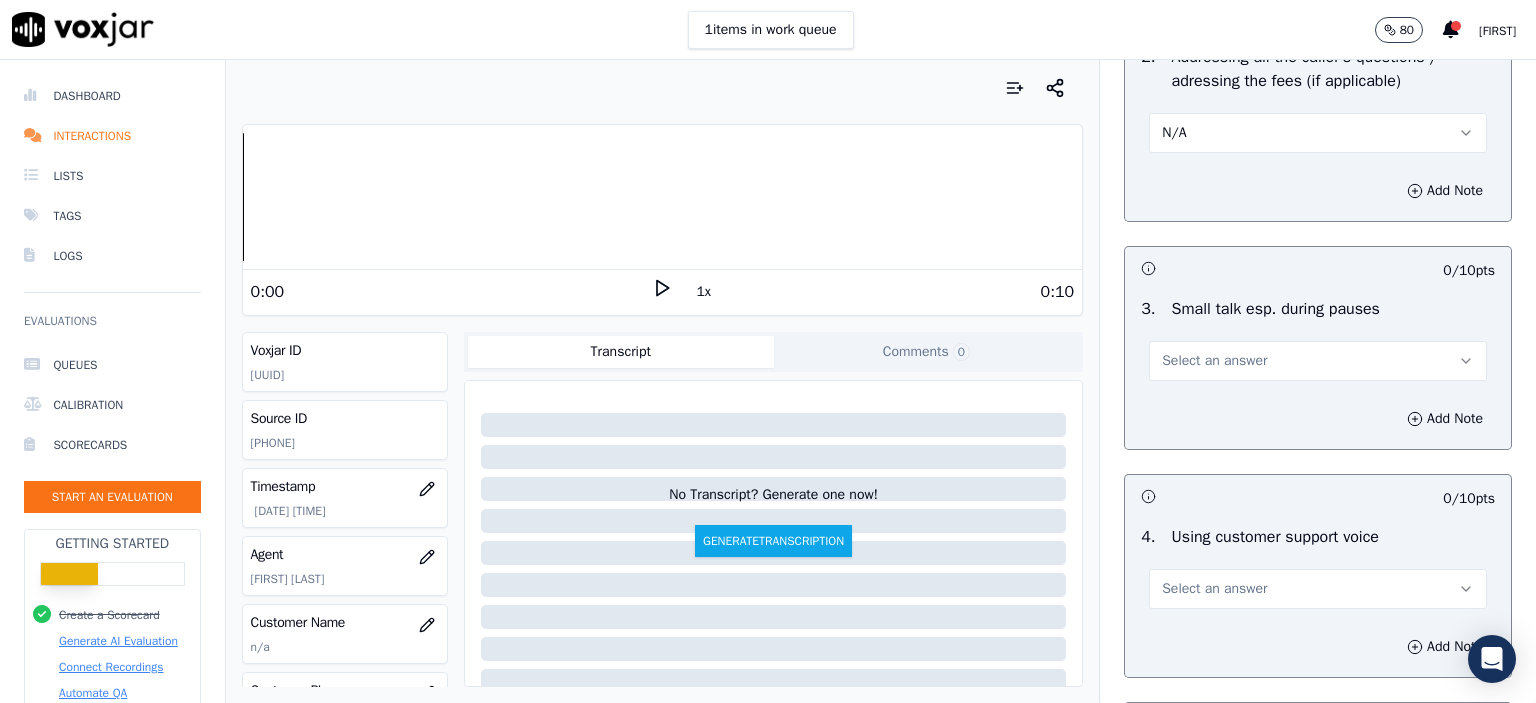 click on "Select an answer" at bounding box center [1318, 361] 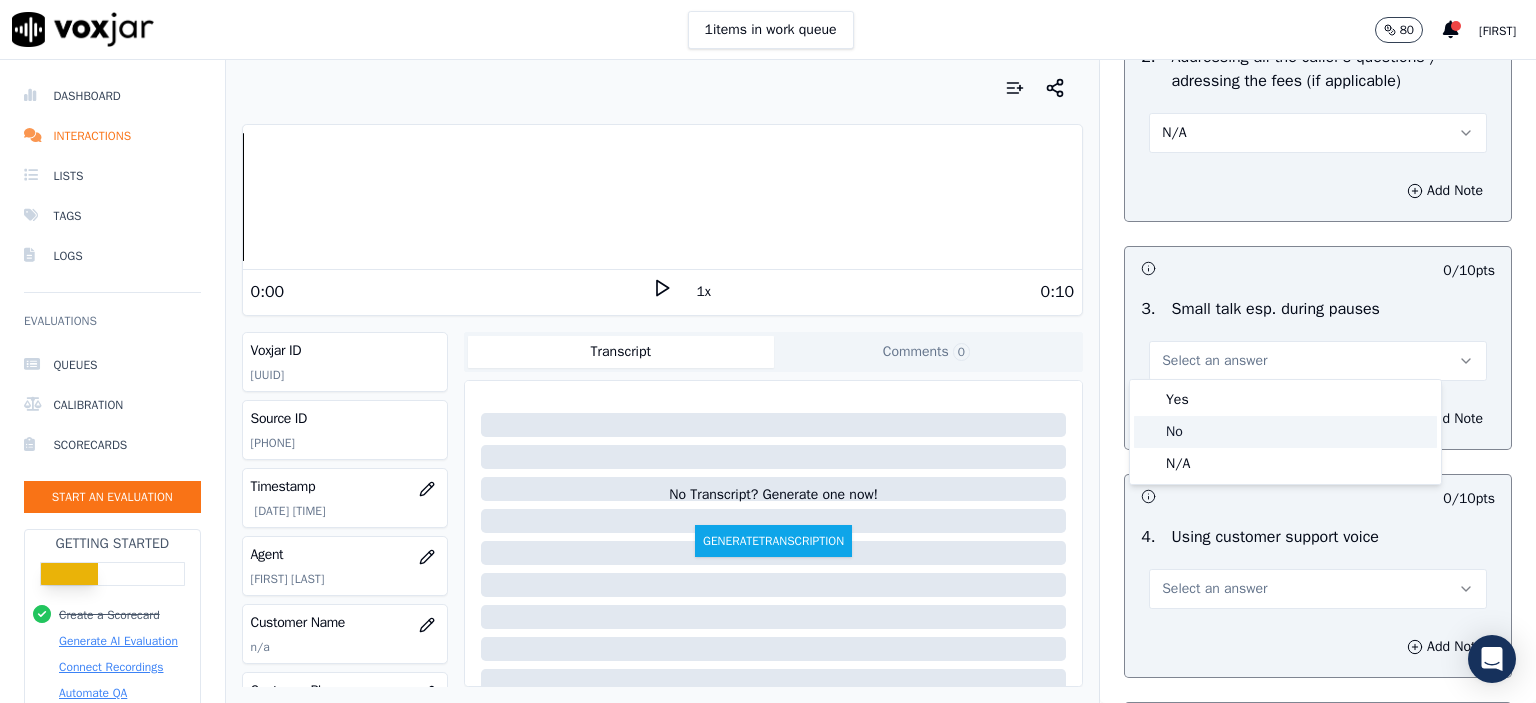 click on "No" 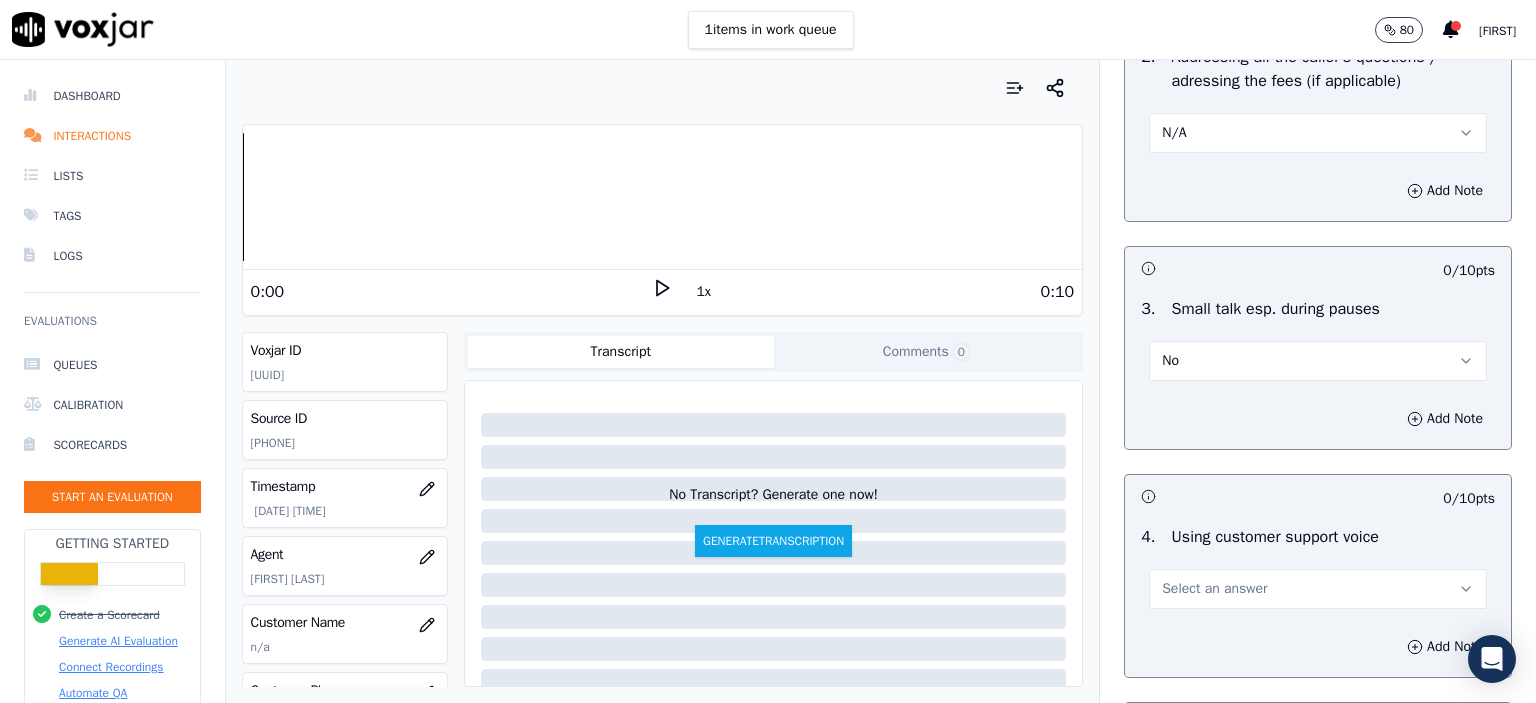 click on "Select an answer" at bounding box center (1214, 589) 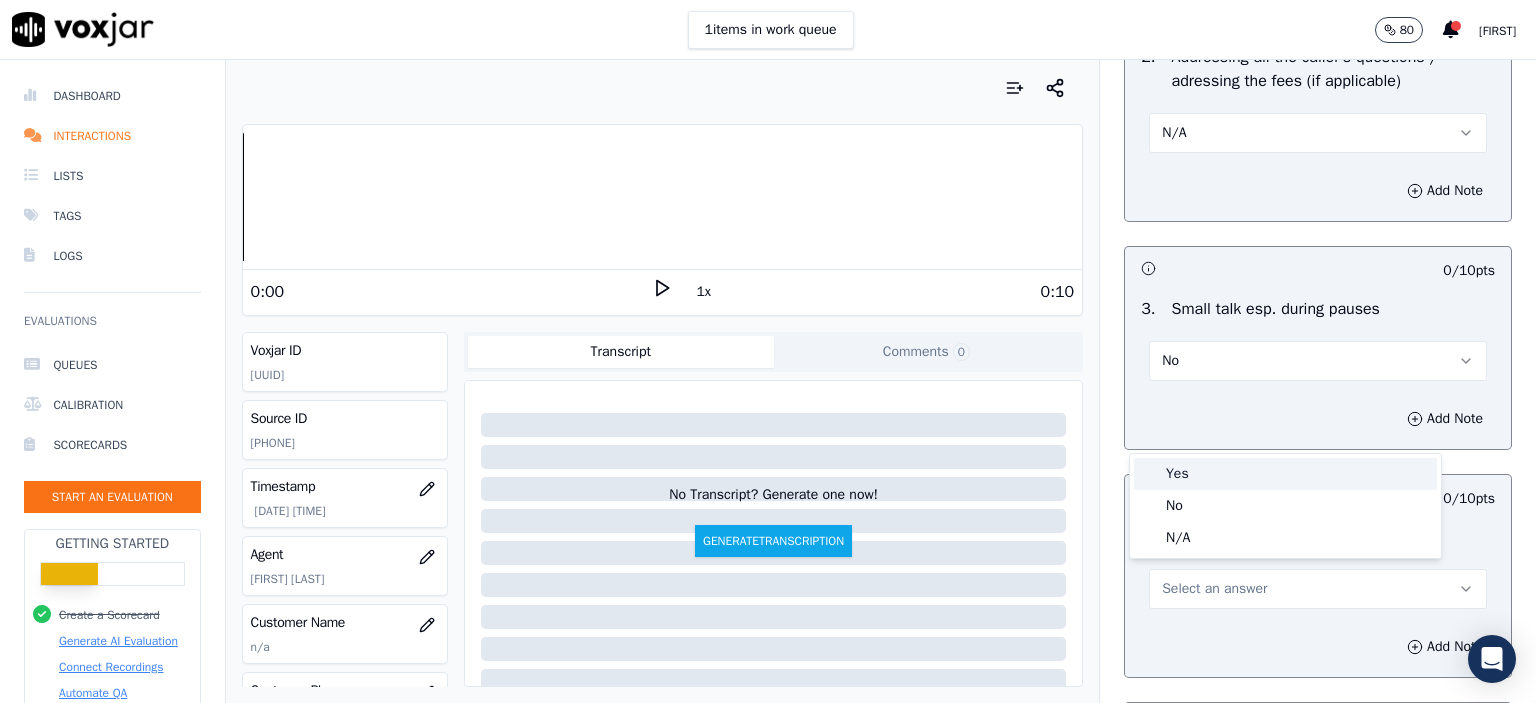 click on "Yes" at bounding box center [1285, 474] 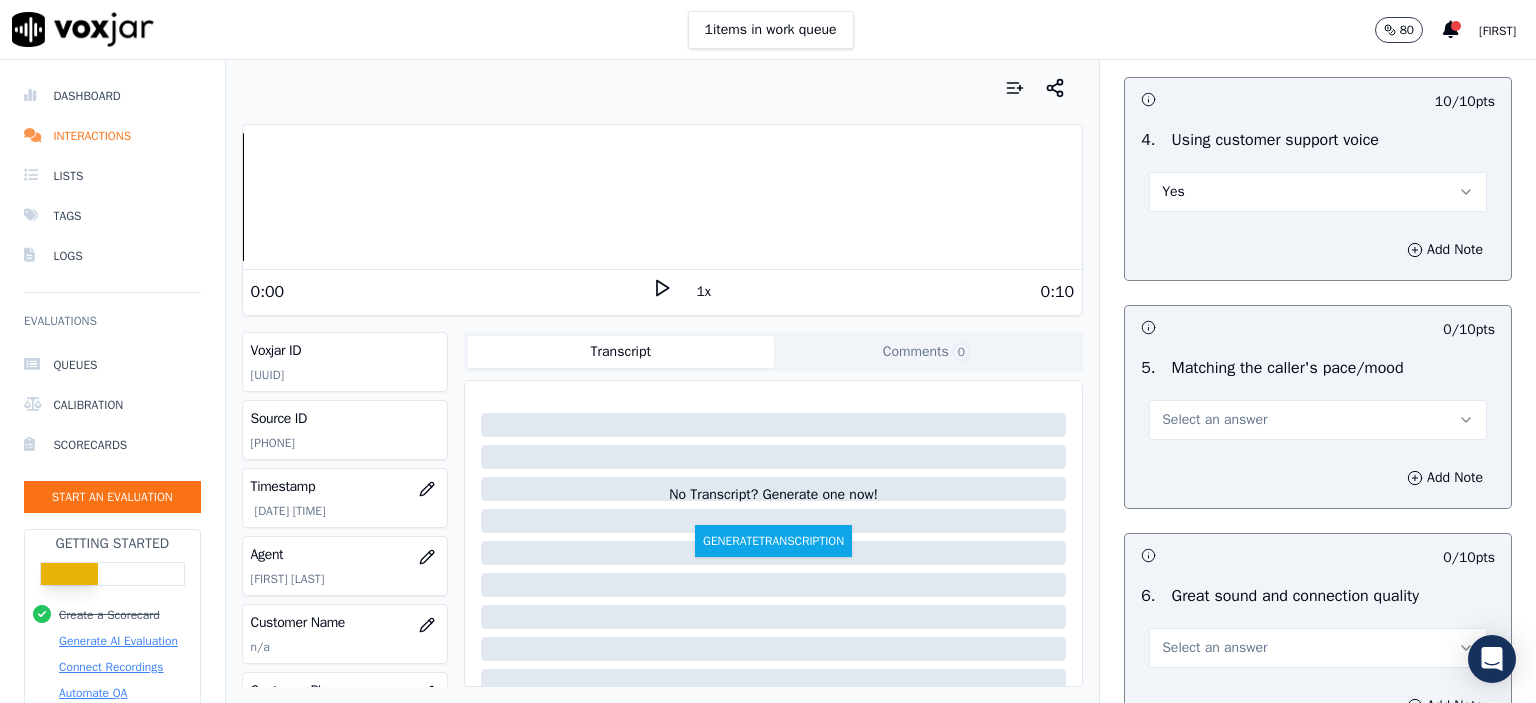 scroll, scrollTop: 4200, scrollLeft: 0, axis: vertical 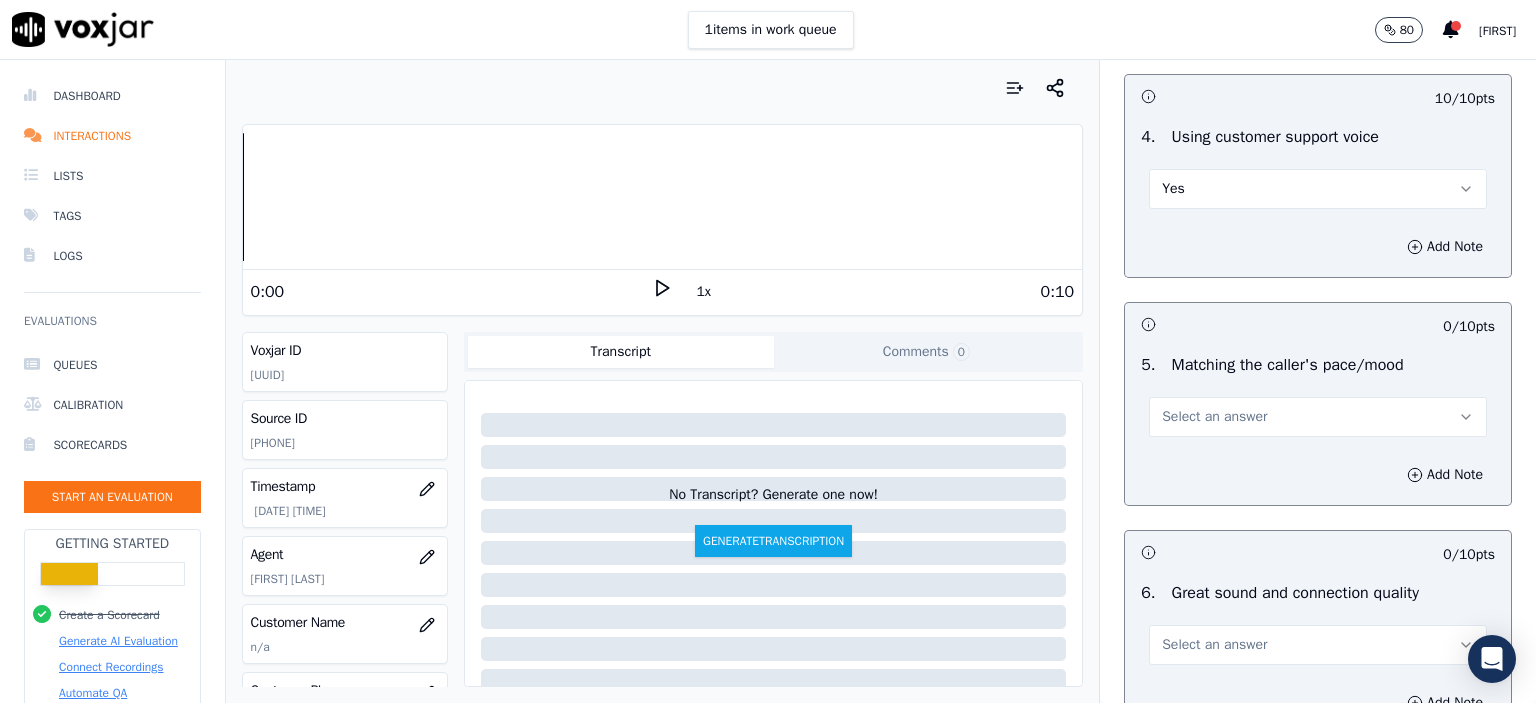 click on "Select an answer" at bounding box center [1214, 417] 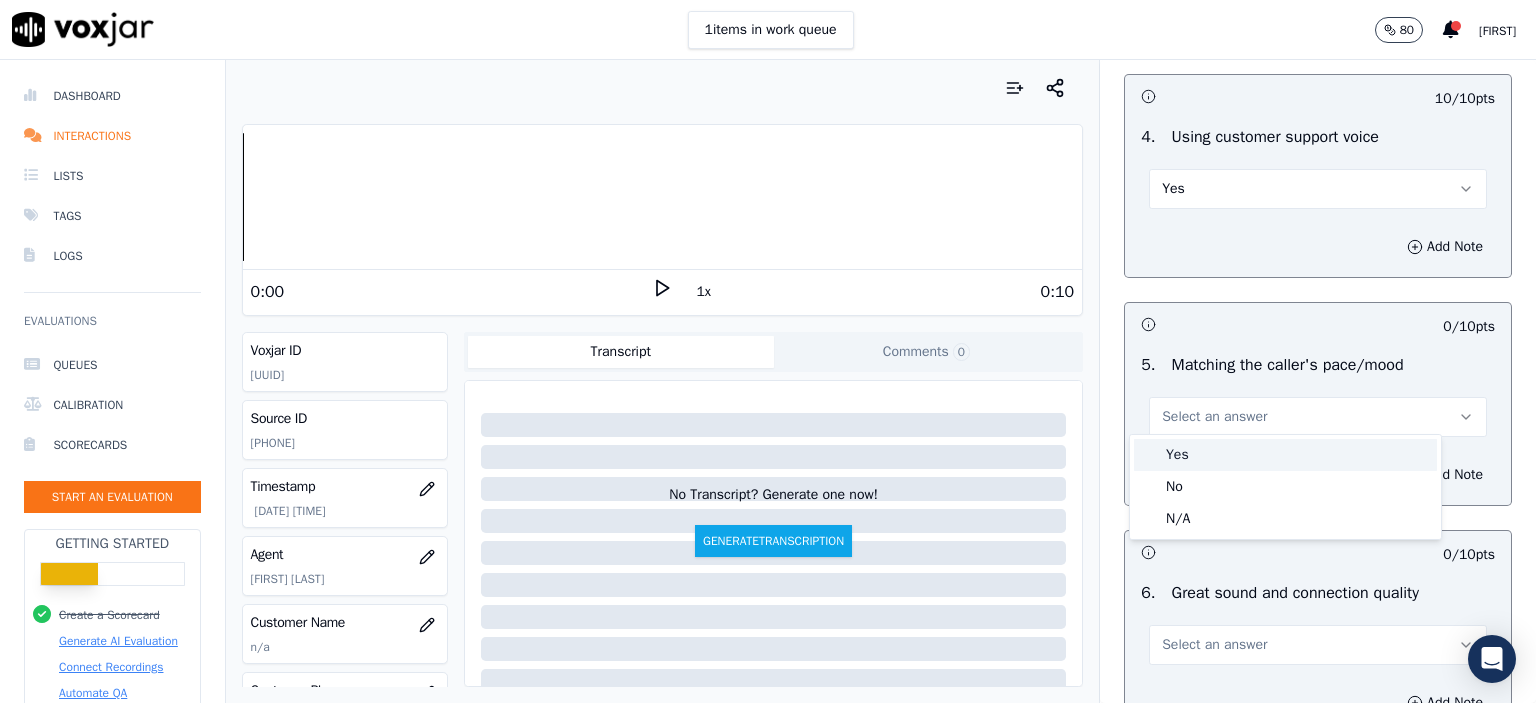 click on "Yes" at bounding box center [1285, 455] 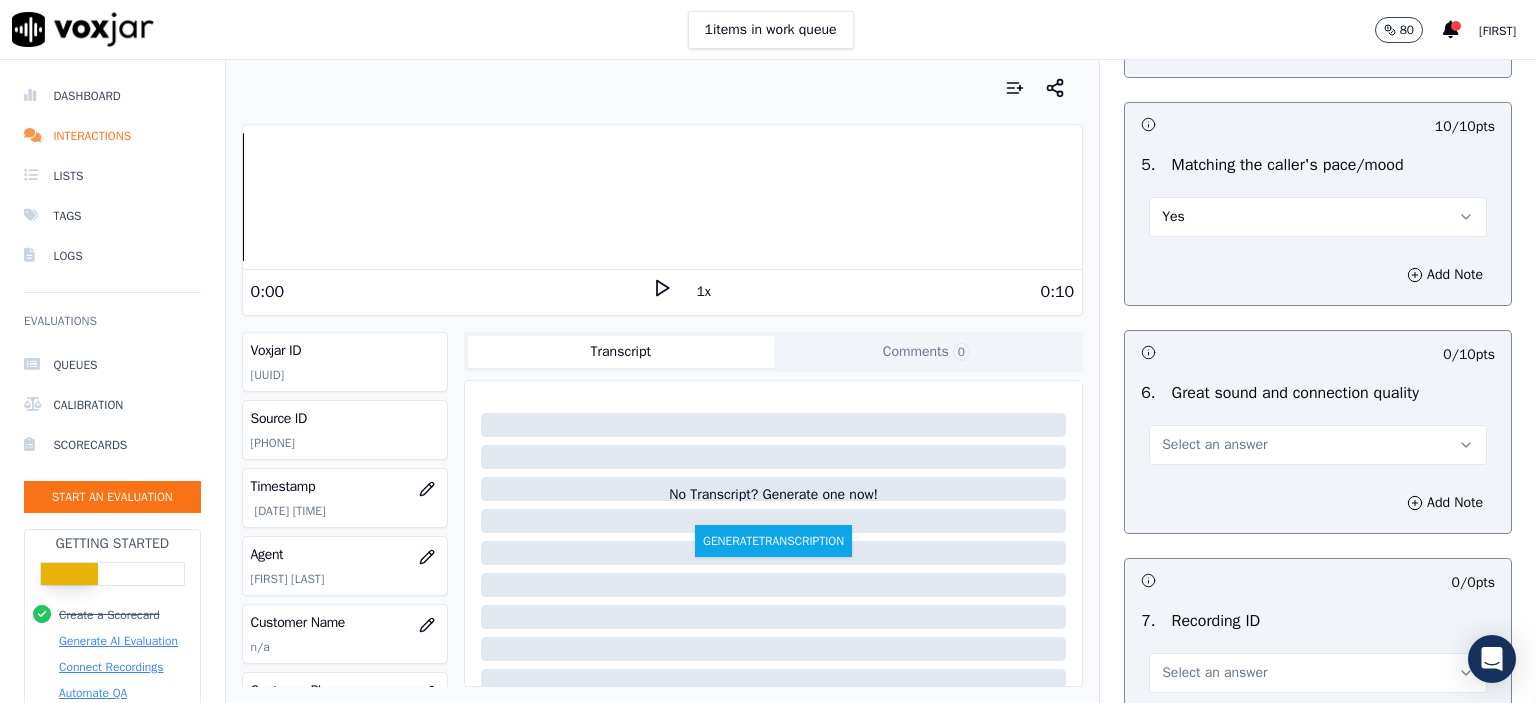 click on "Select an answer" at bounding box center [1214, 445] 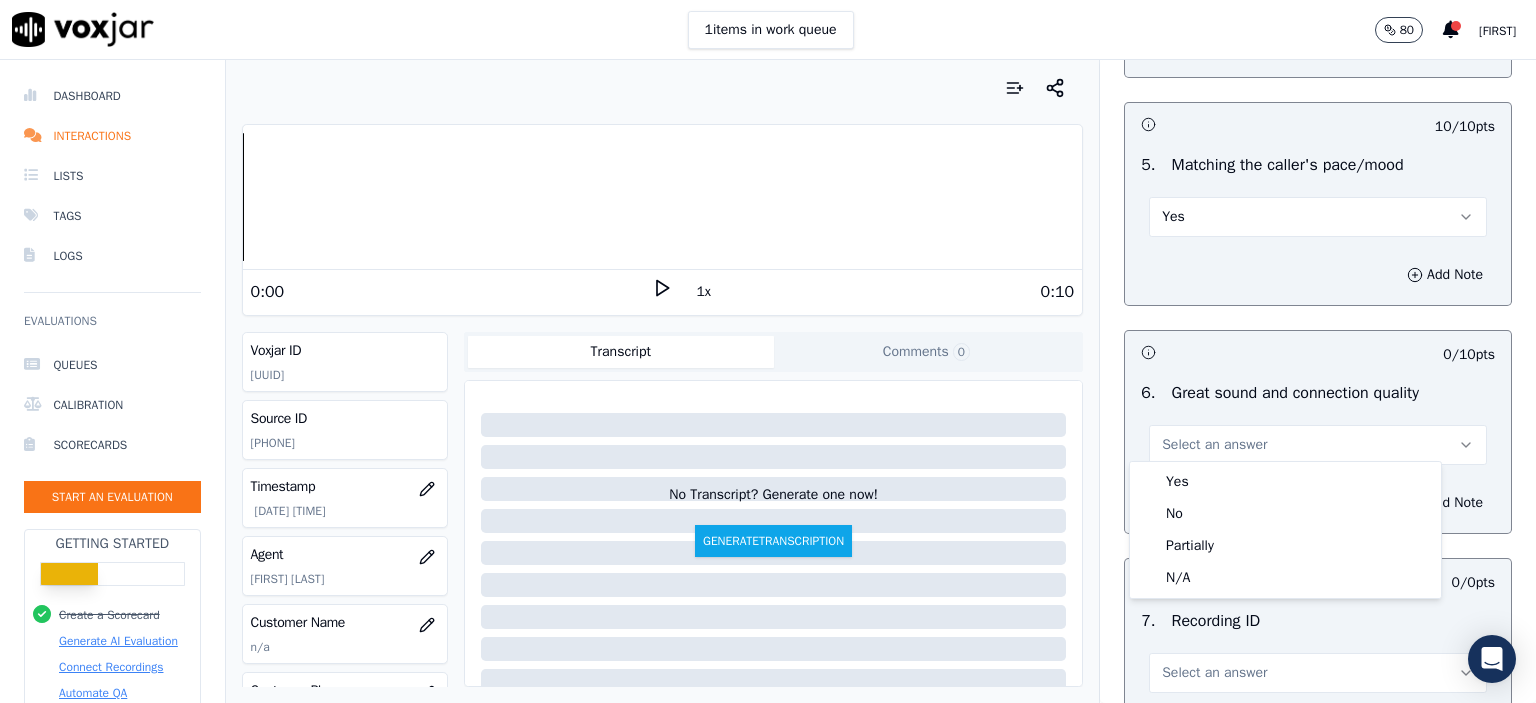 click on "Yes" at bounding box center [1285, 482] 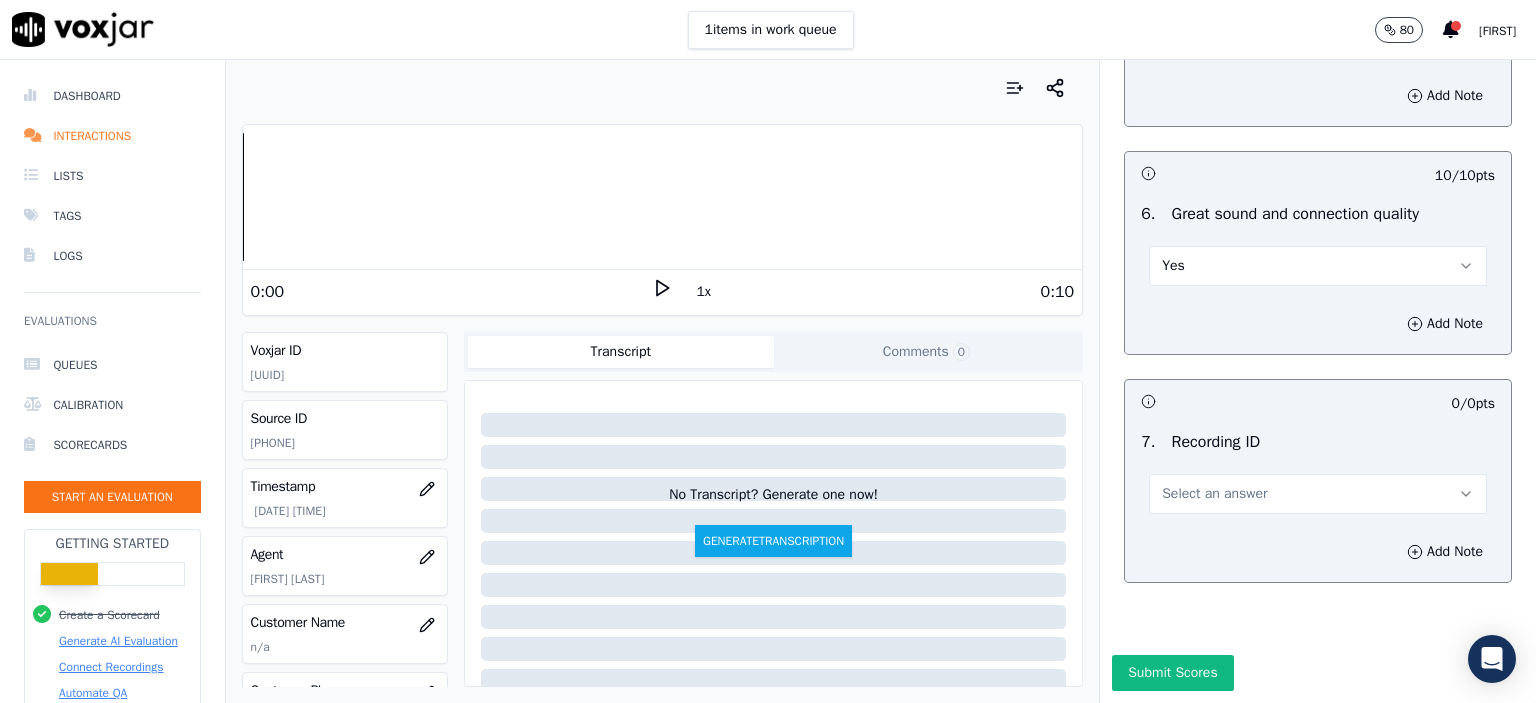 scroll, scrollTop: 4600, scrollLeft: 0, axis: vertical 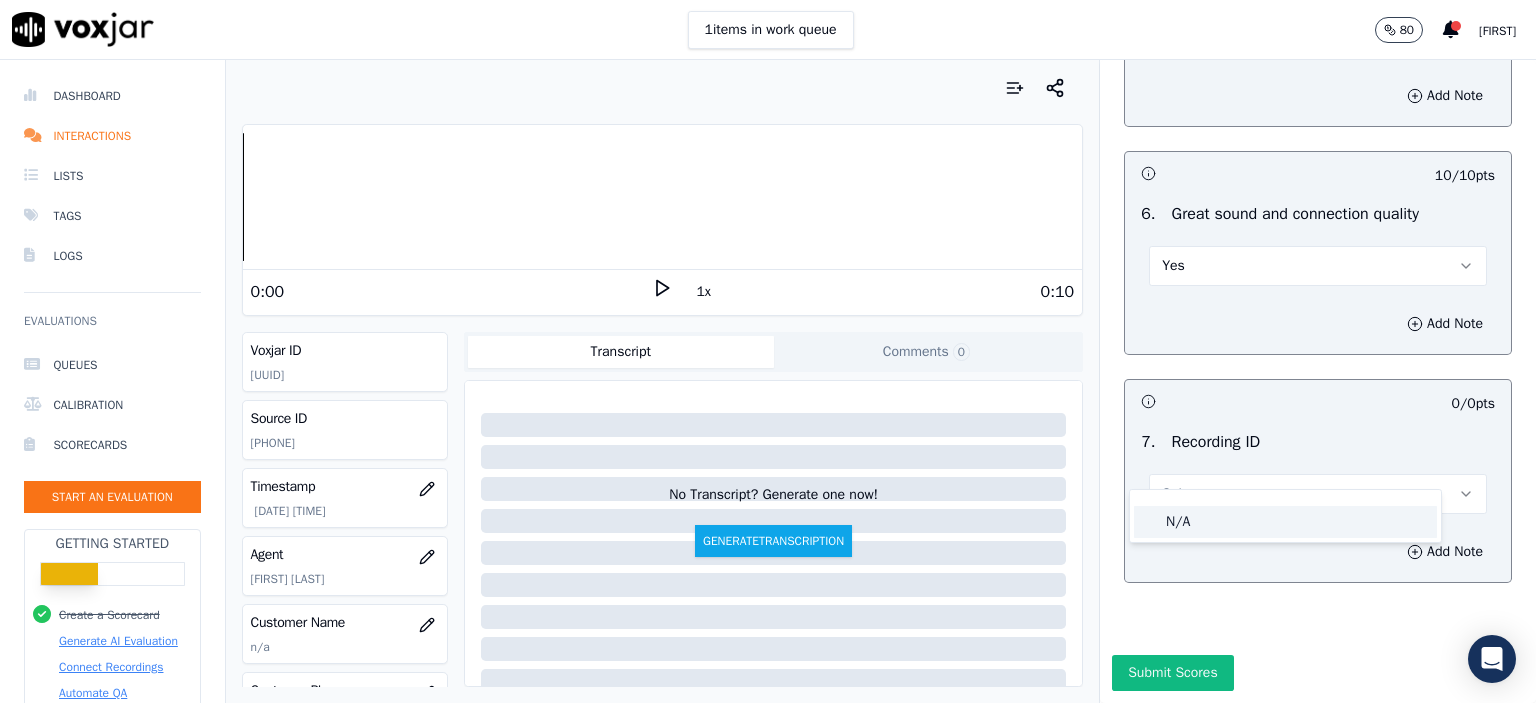 click on "N/A" 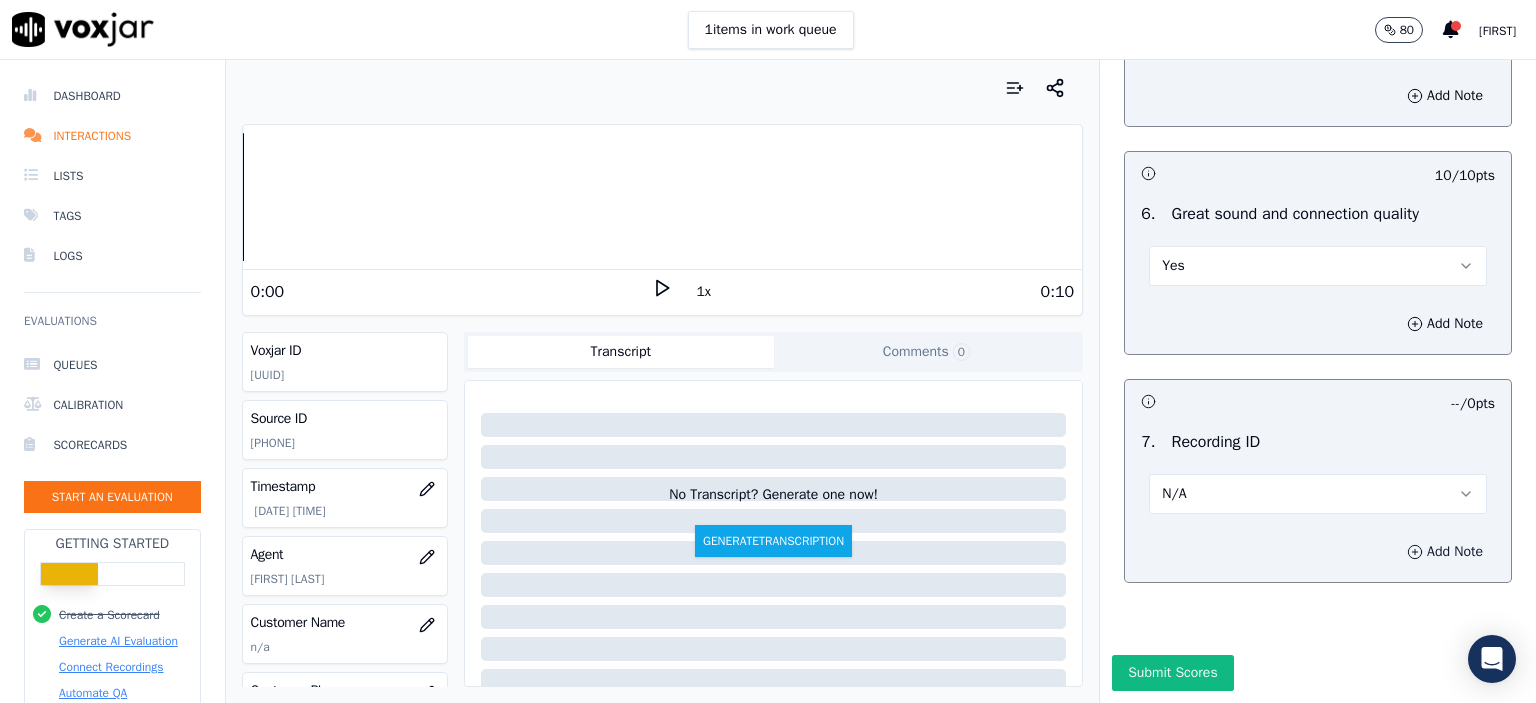 click on "Add Note" at bounding box center (1445, 552) 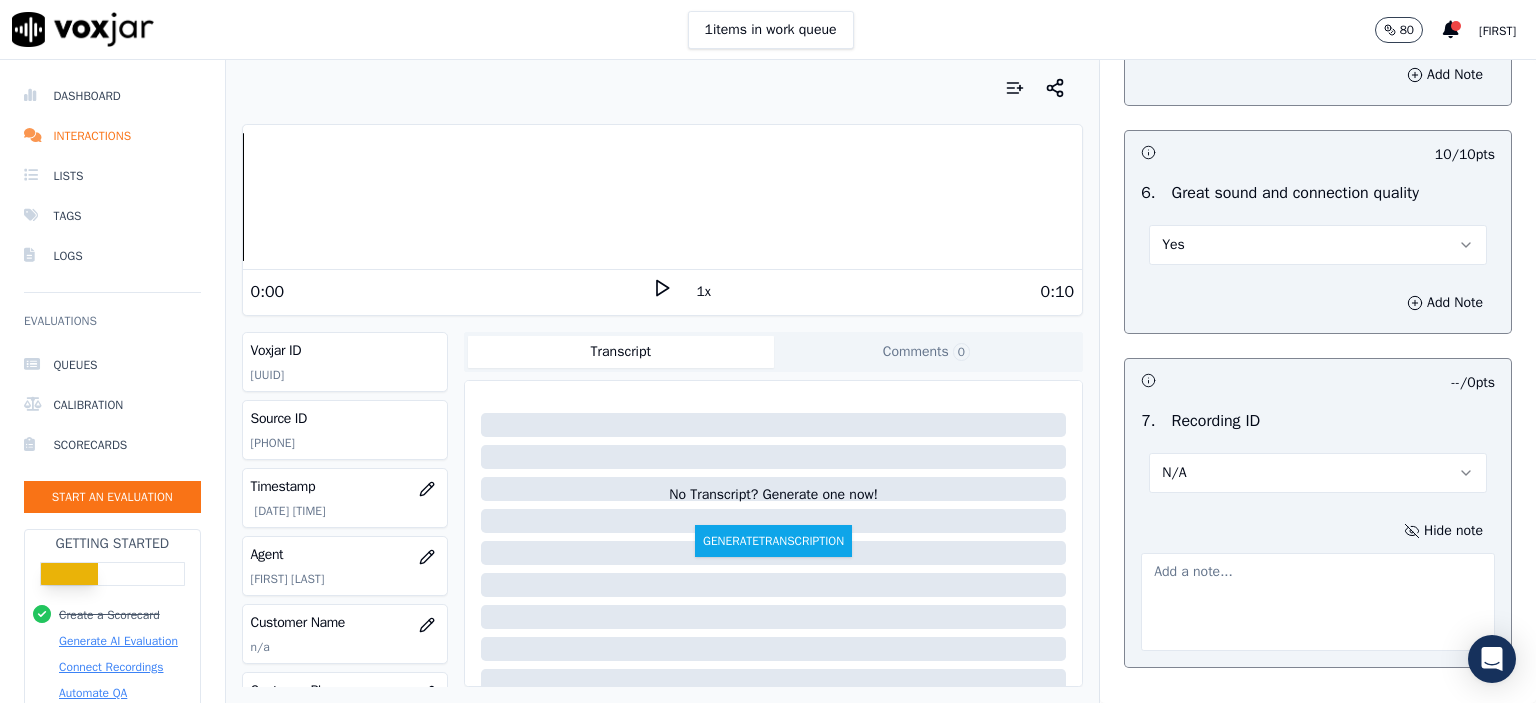 click on "[PHONE]" 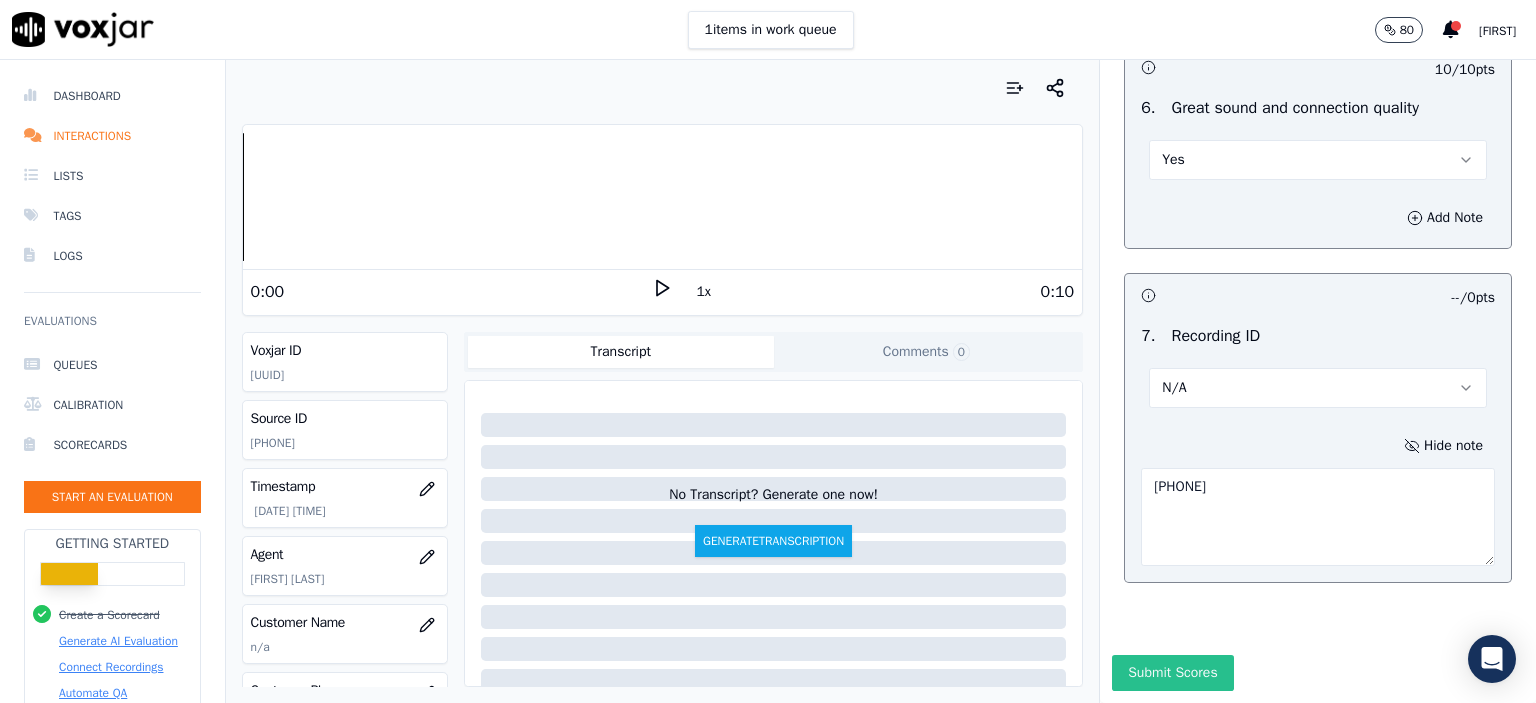 scroll, scrollTop: 4721, scrollLeft: 0, axis: vertical 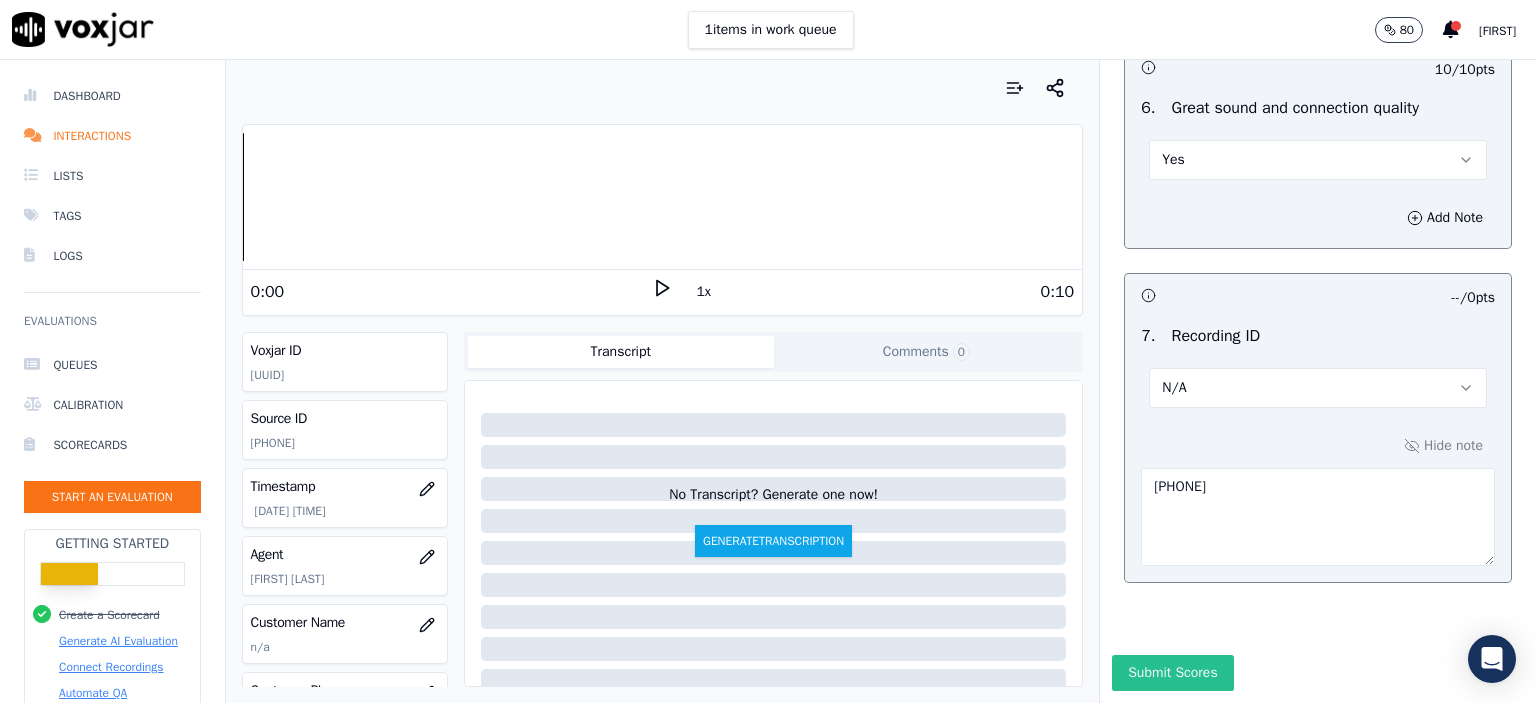 click on "Submit Scores" at bounding box center (1172, 673) 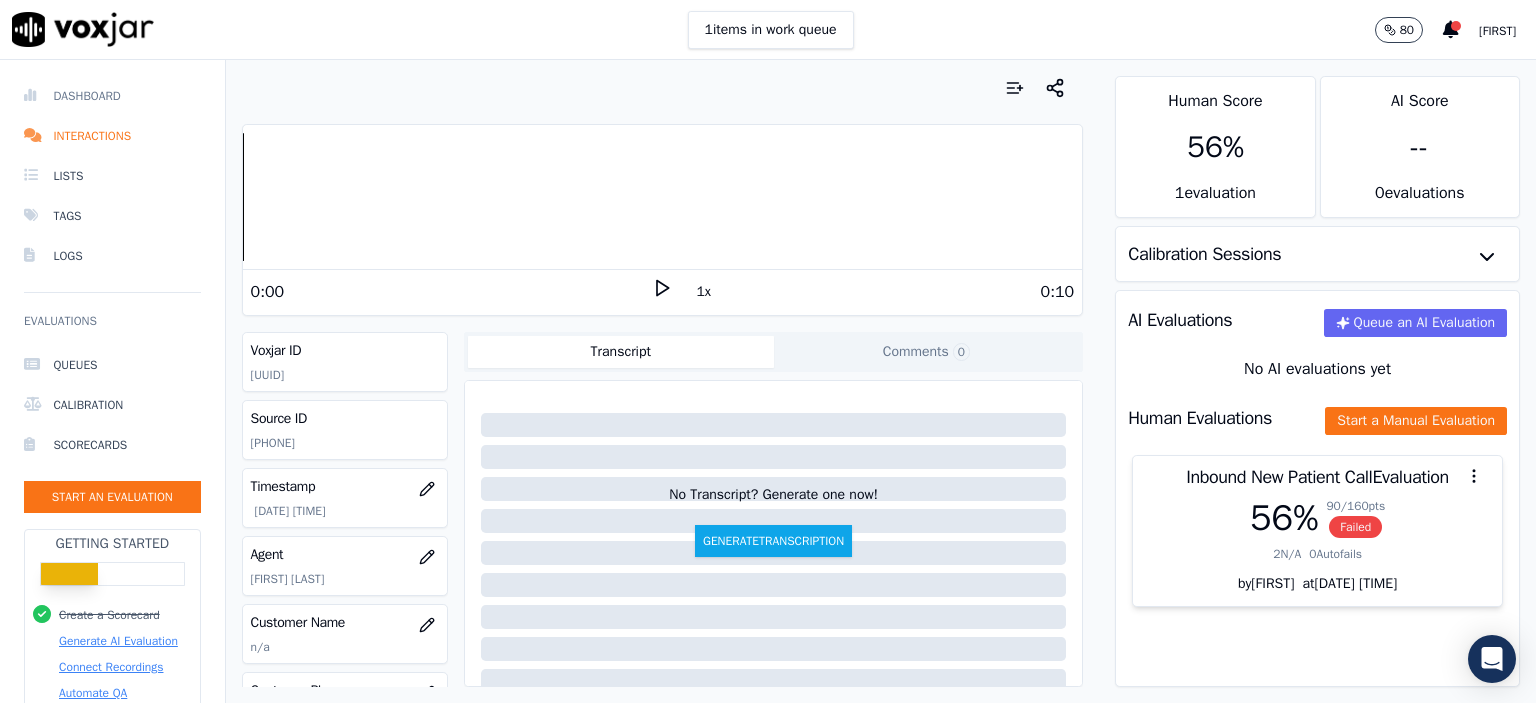 click on "Dashboard" at bounding box center [112, 96] 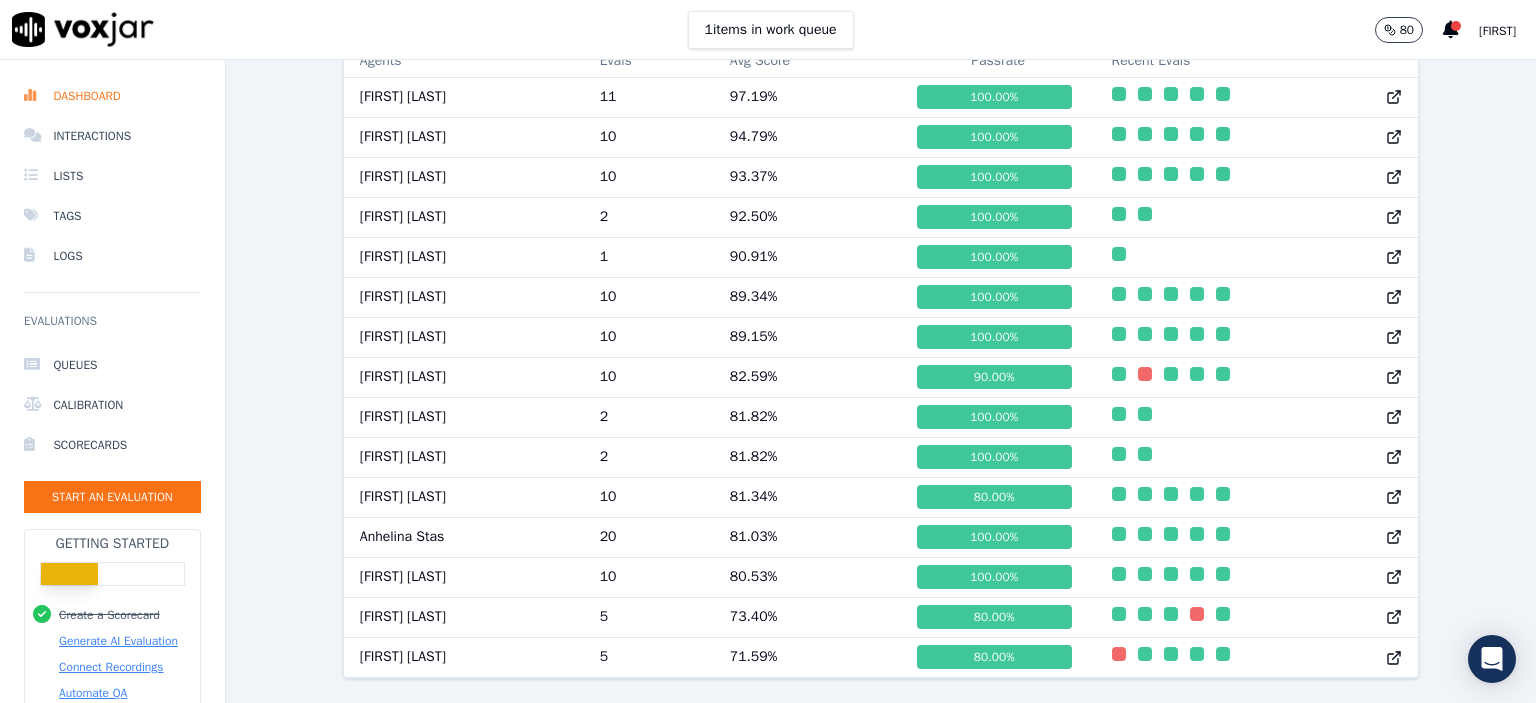 scroll, scrollTop: 1178, scrollLeft: 0, axis: vertical 